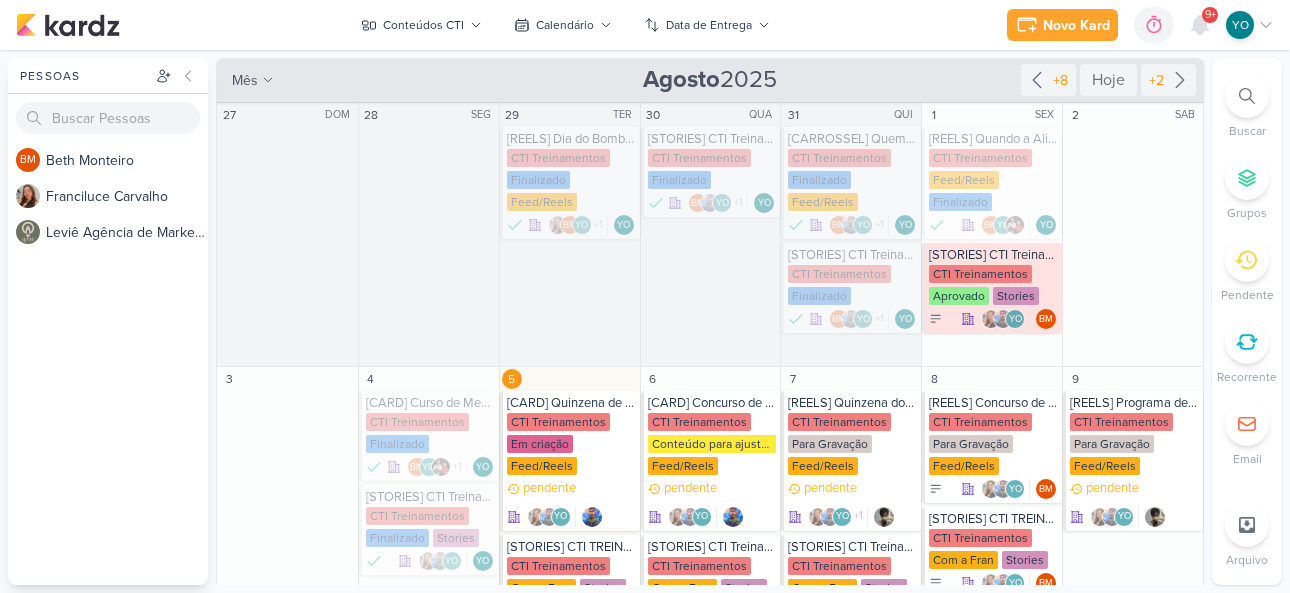 scroll, scrollTop: 0, scrollLeft: 0, axis: both 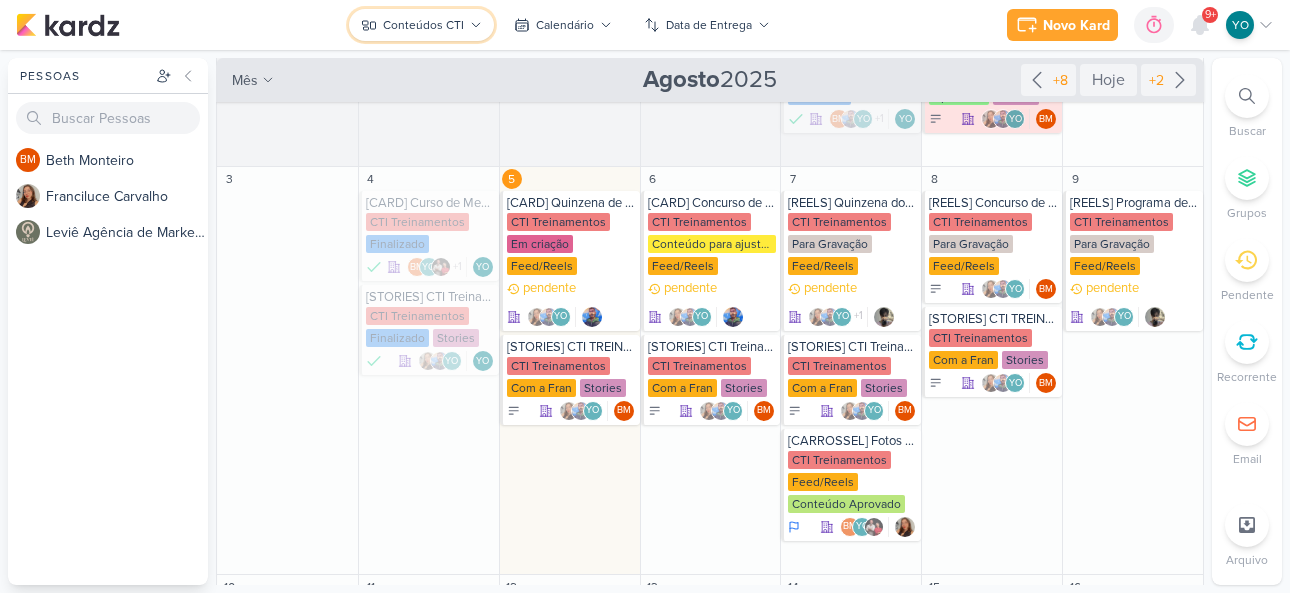 click on "Conteúdos CTI" at bounding box center [421, 25] 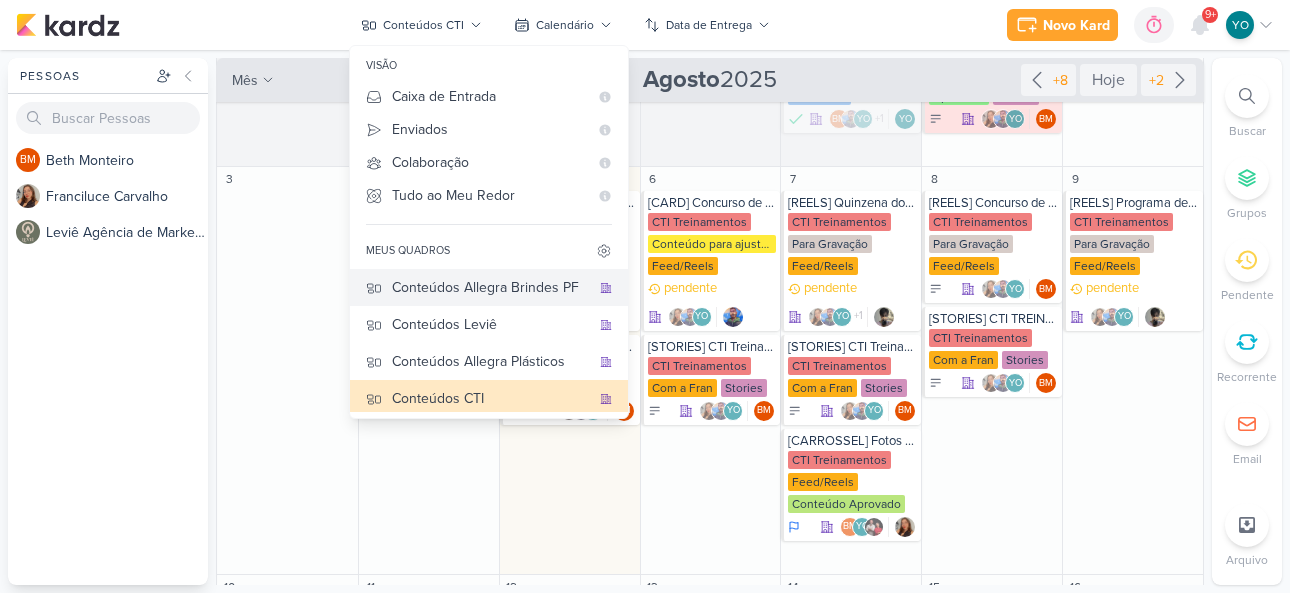 click on "Conteúdos Allegra Brindes PF" at bounding box center [491, 287] 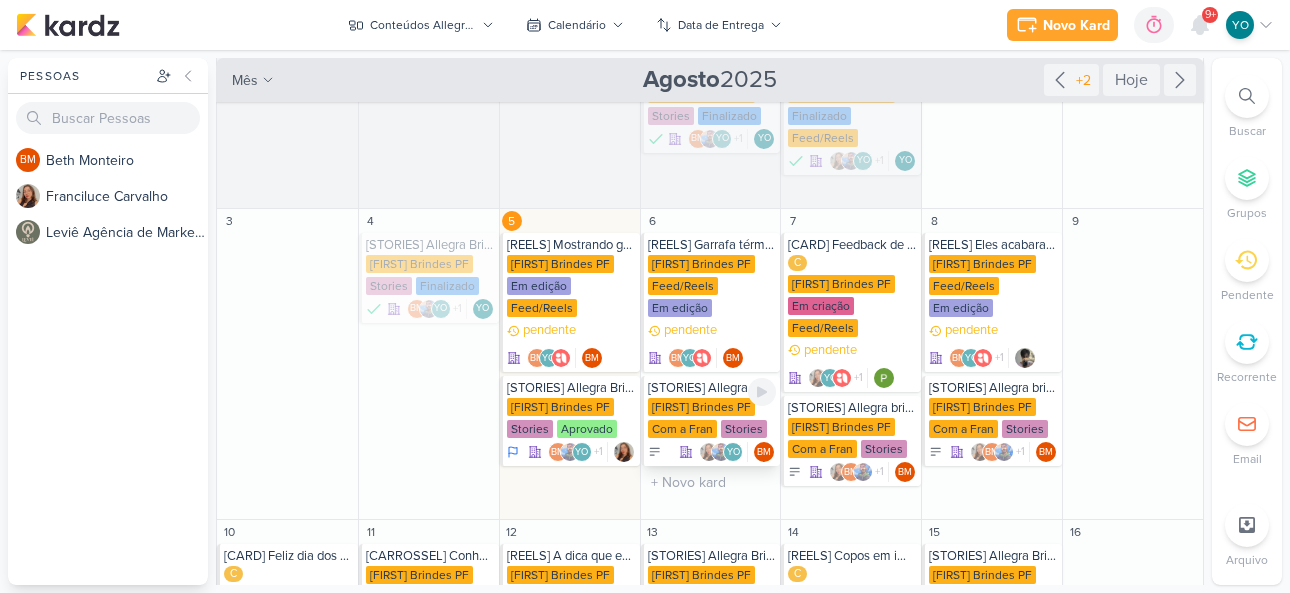 click on "Allegra Brindes PF" at bounding box center (701, 407) 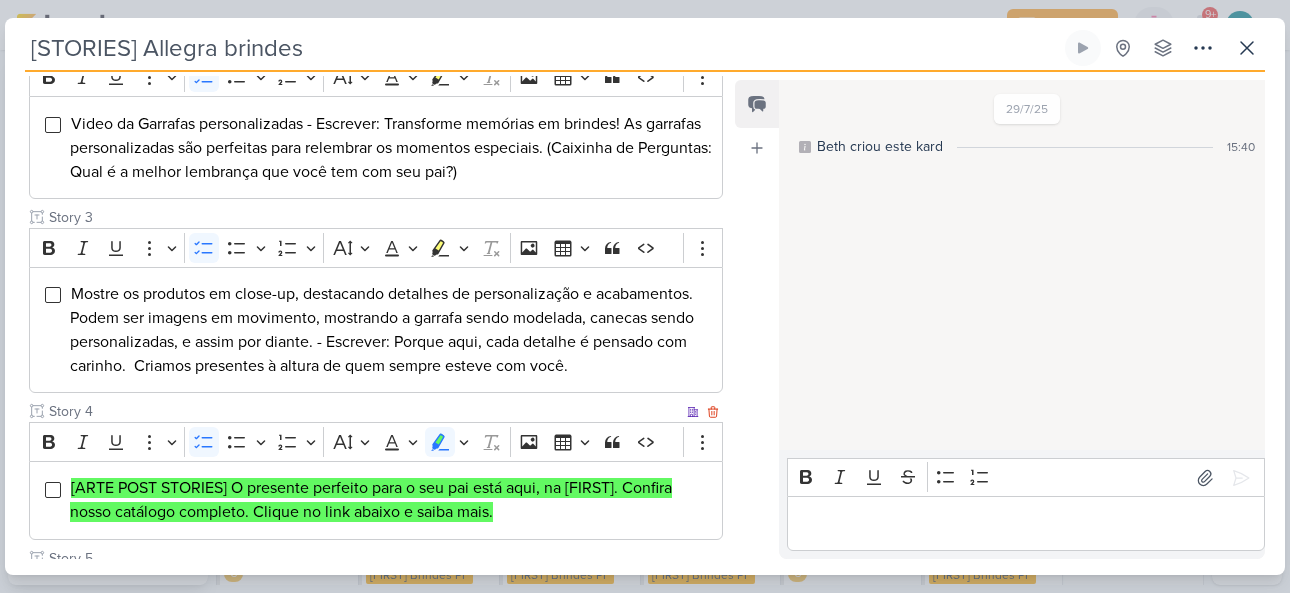 scroll, scrollTop: 436, scrollLeft: 0, axis: vertical 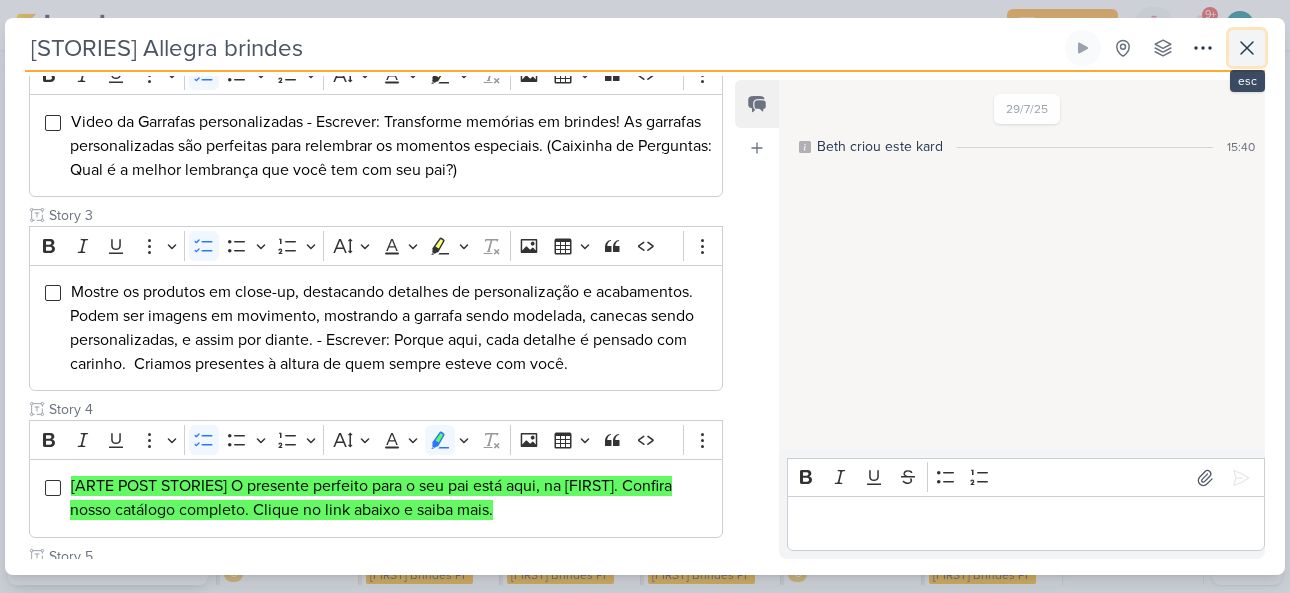 click 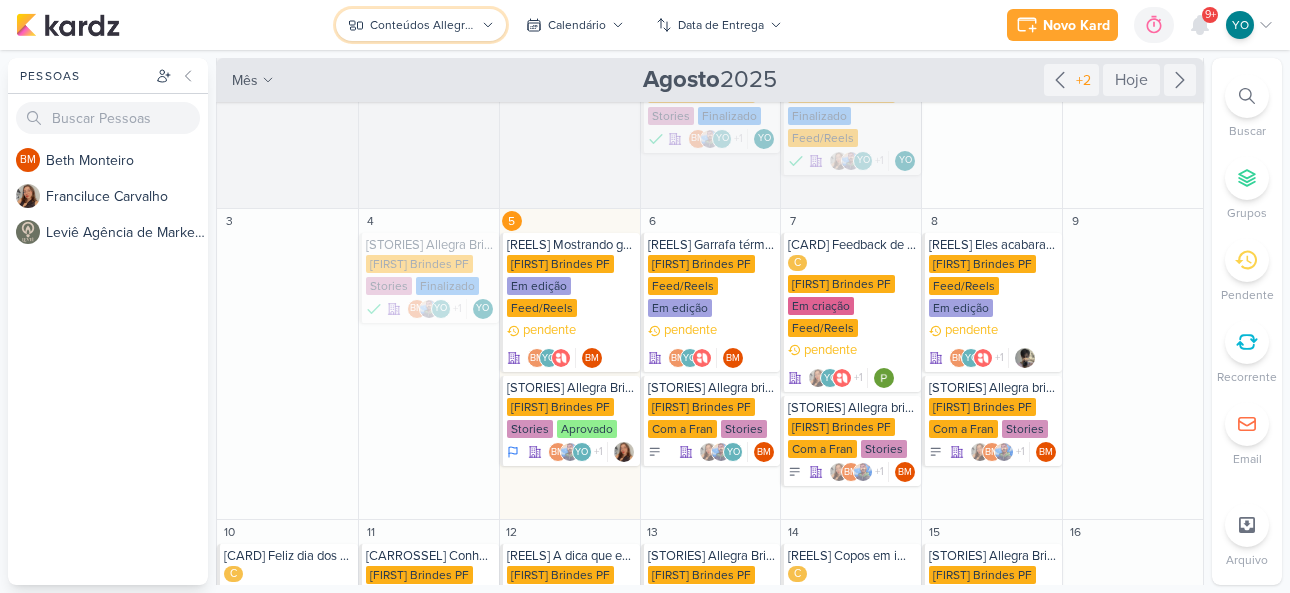 click on "Conteúdos Allegra Brindes PF" at bounding box center [423, 25] 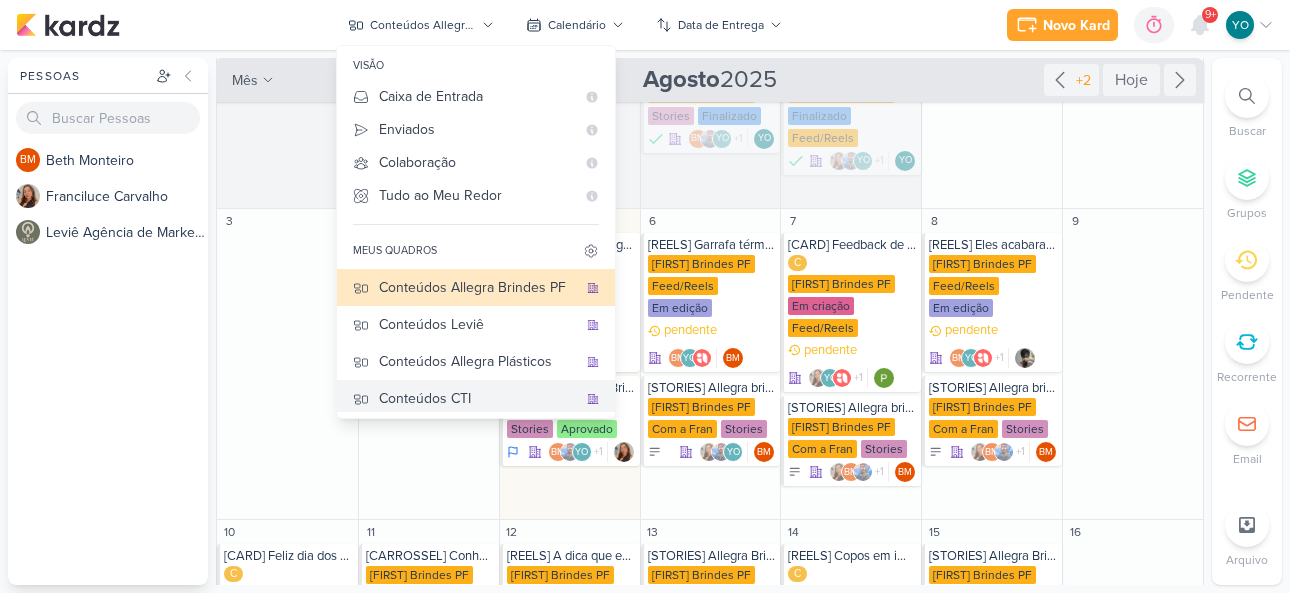 click on "Conteúdos CTI" at bounding box center (478, 398) 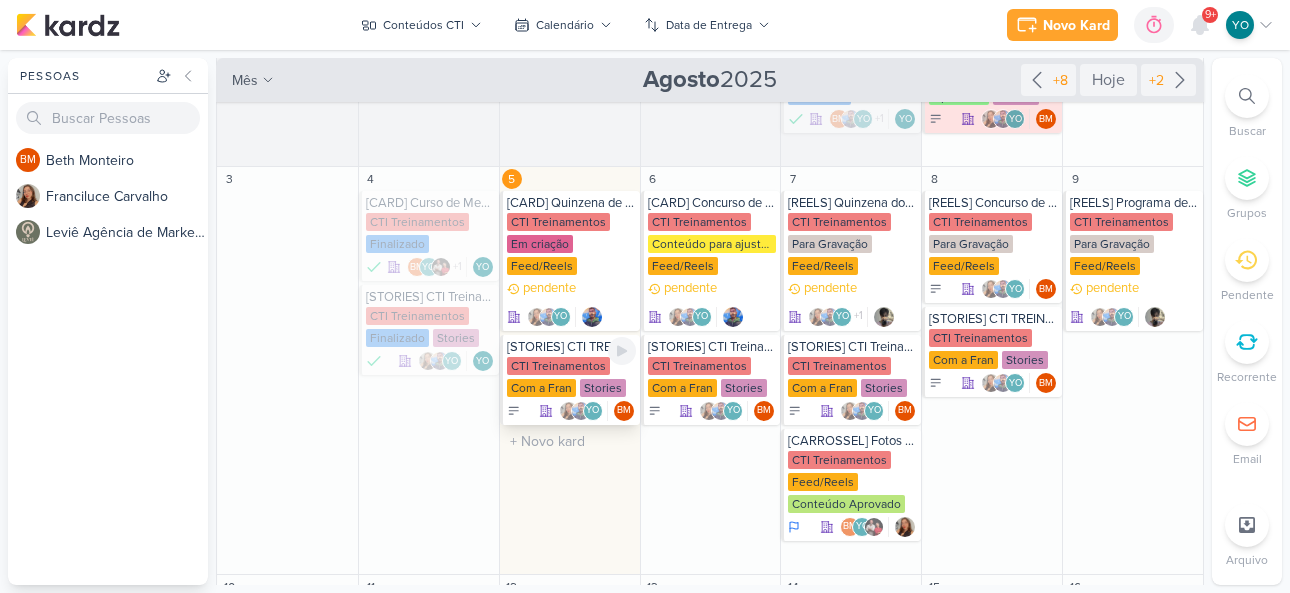 click on "CTI Treinamentos" at bounding box center (558, 366) 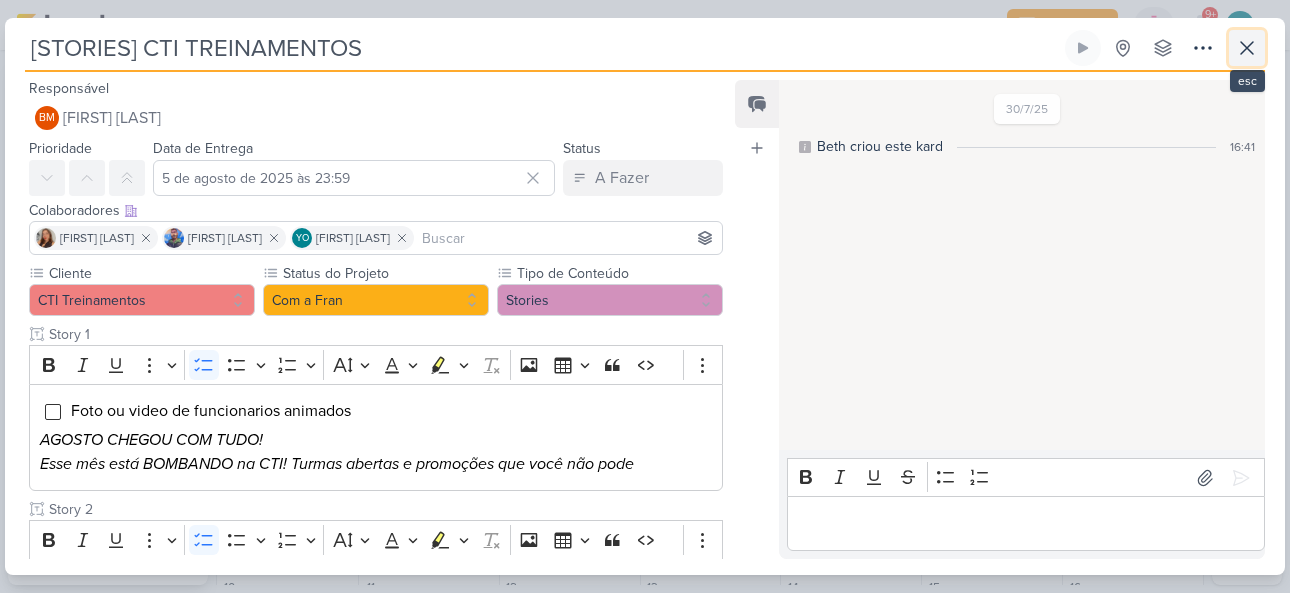 click 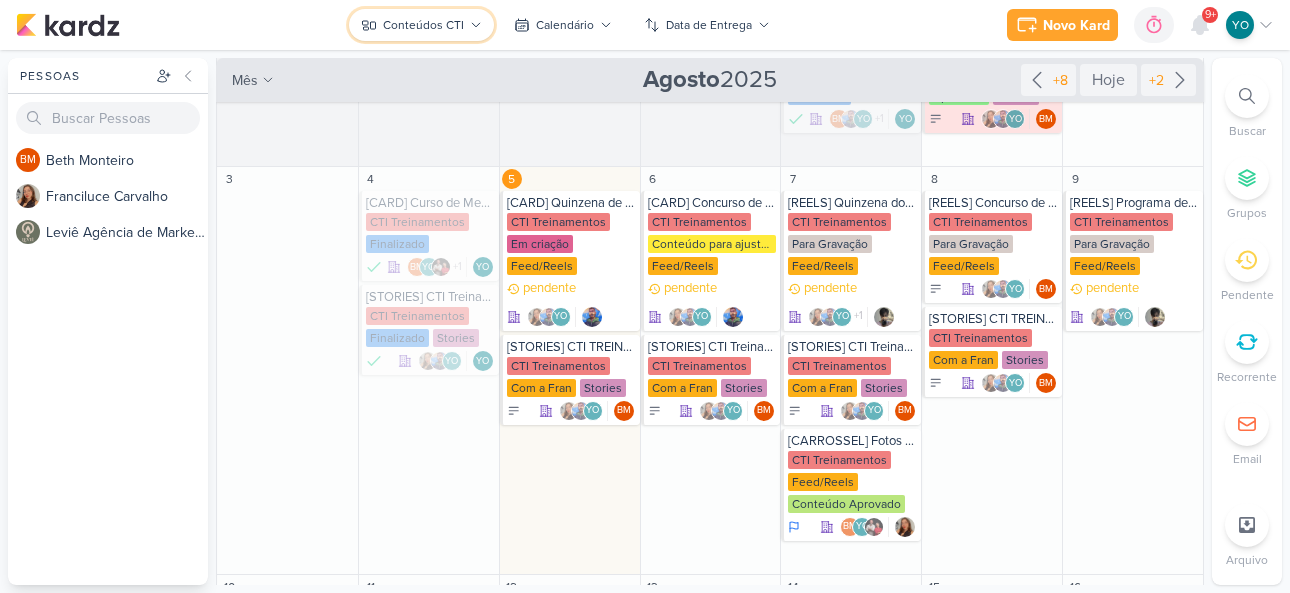 click 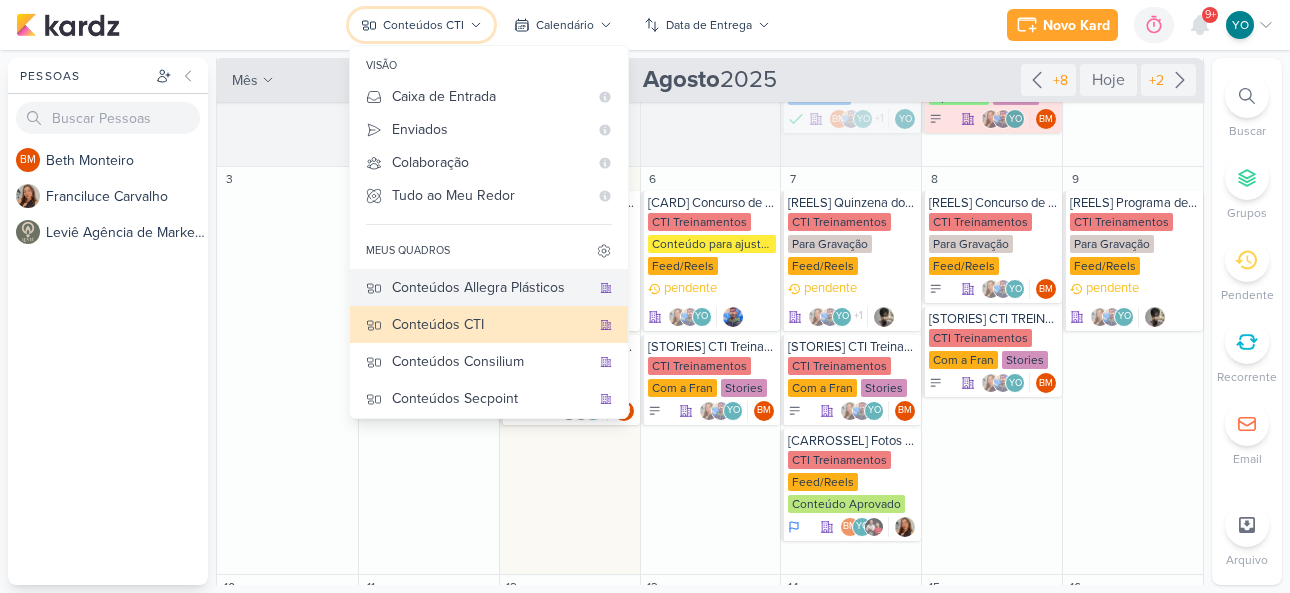 scroll, scrollTop: 190, scrollLeft: 0, axis: vertical 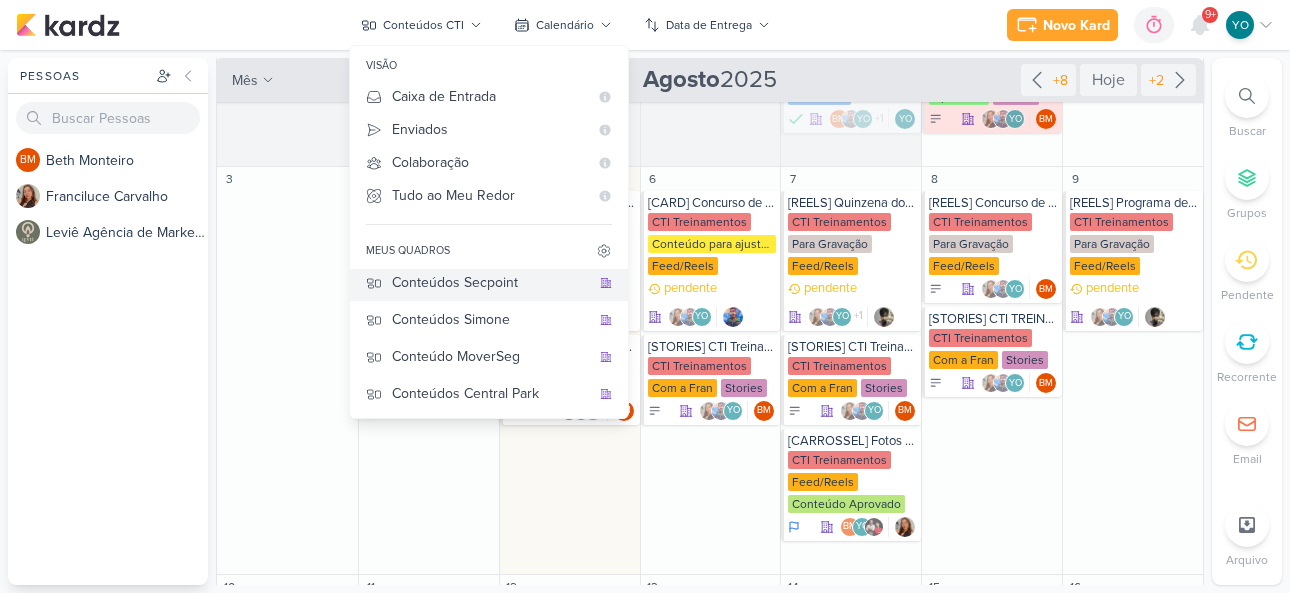 click on "Conteúdos Secpoint" at bounding box center (491, 282) 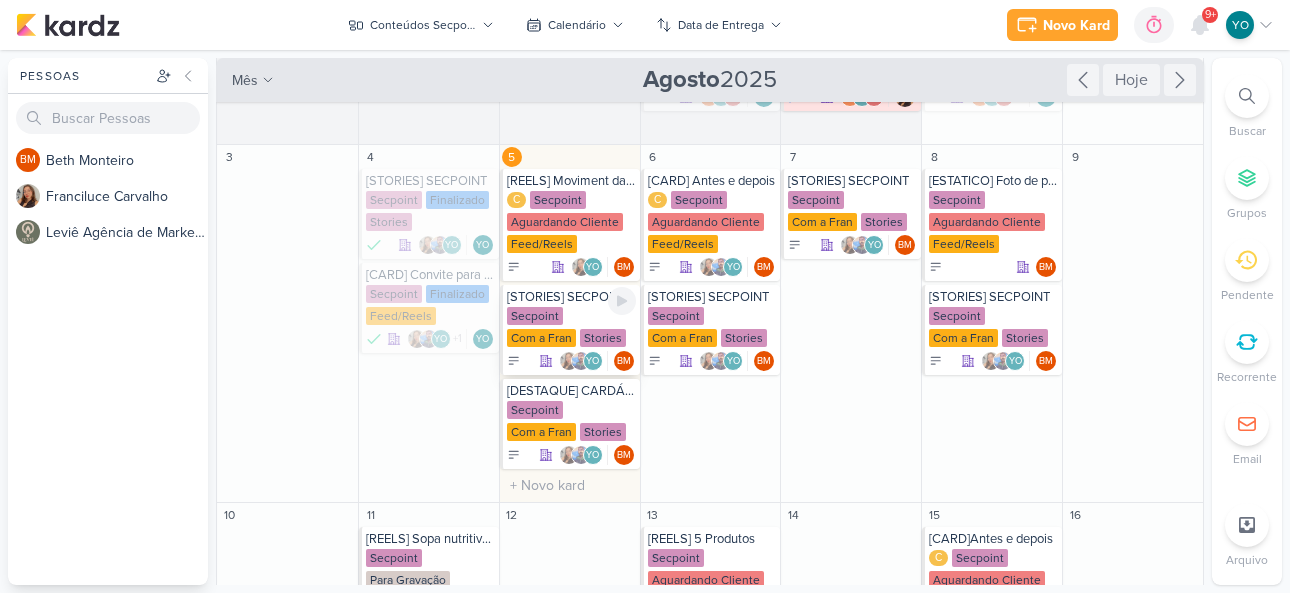 click on "Secpoint
Com a Fran
Stories" at bounding box center (571, 328) 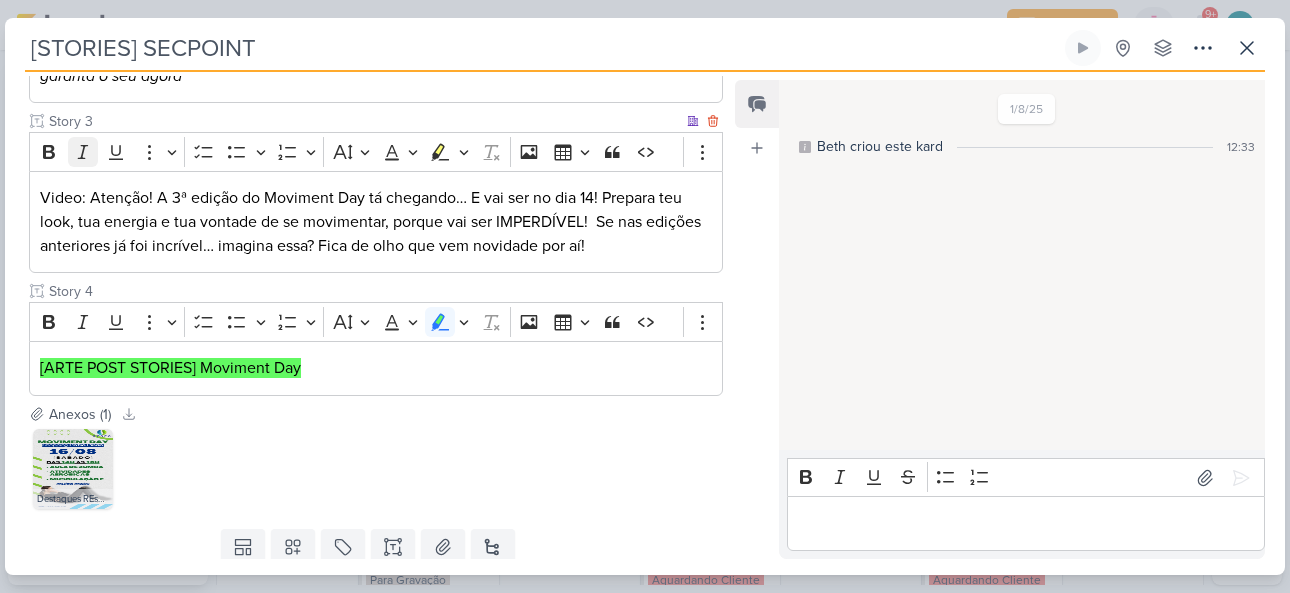 scroll, scrollTop: 553, scrollLeft: 0, axis: vertical 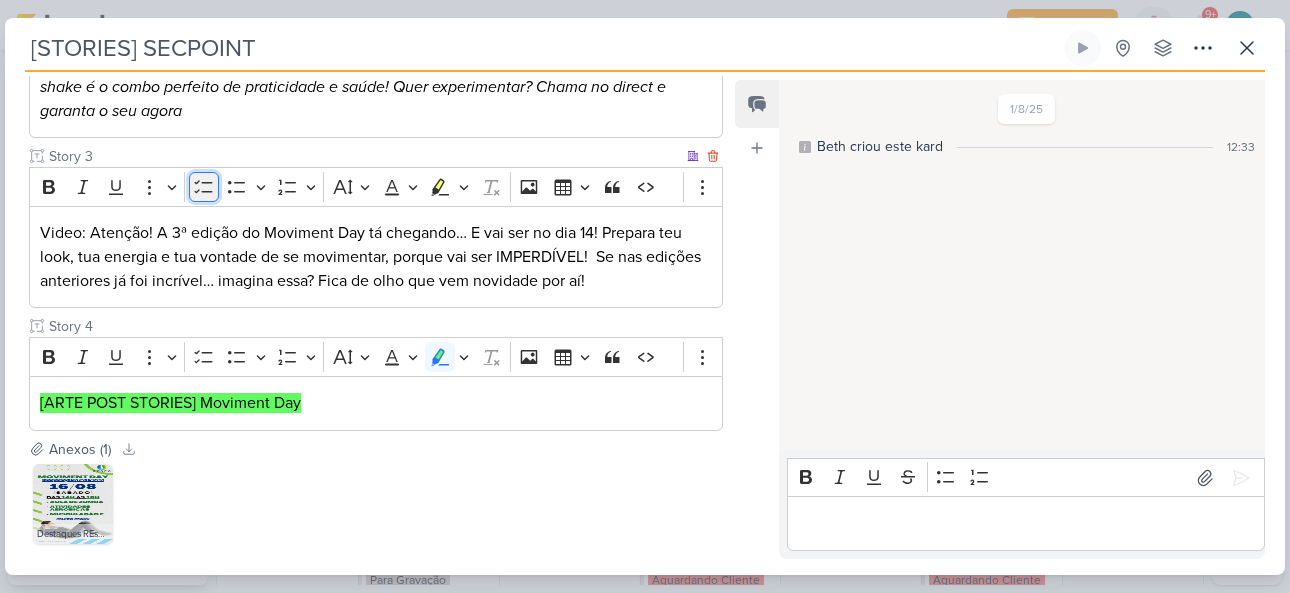 click 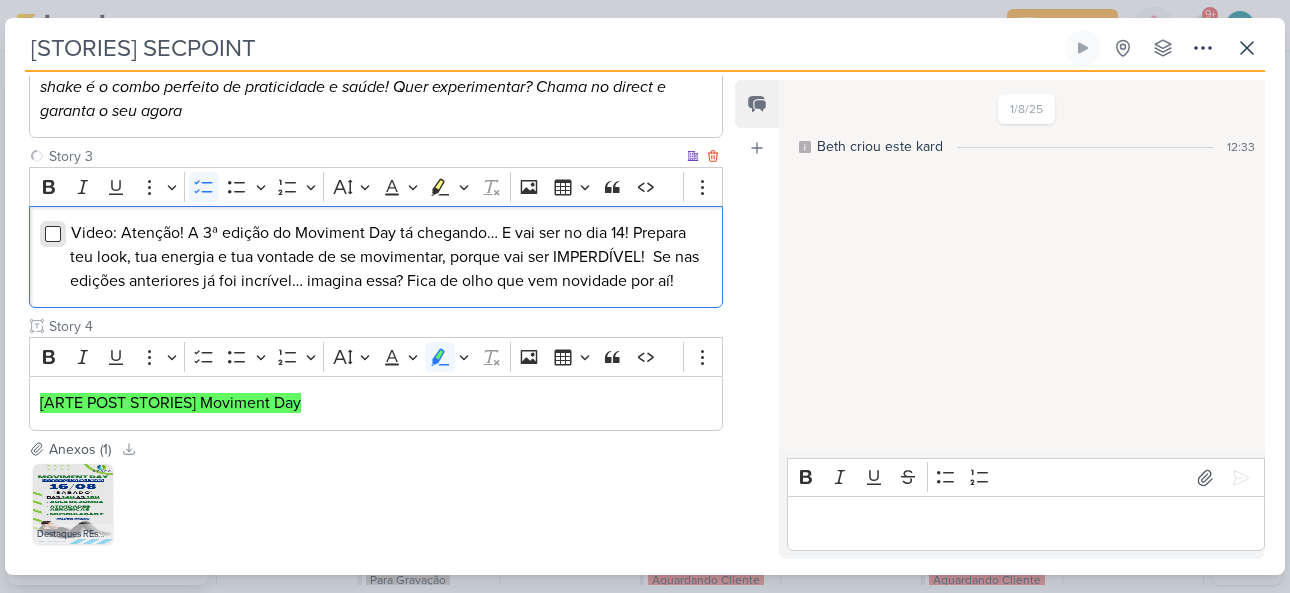 click at bounding box center (53, 234) 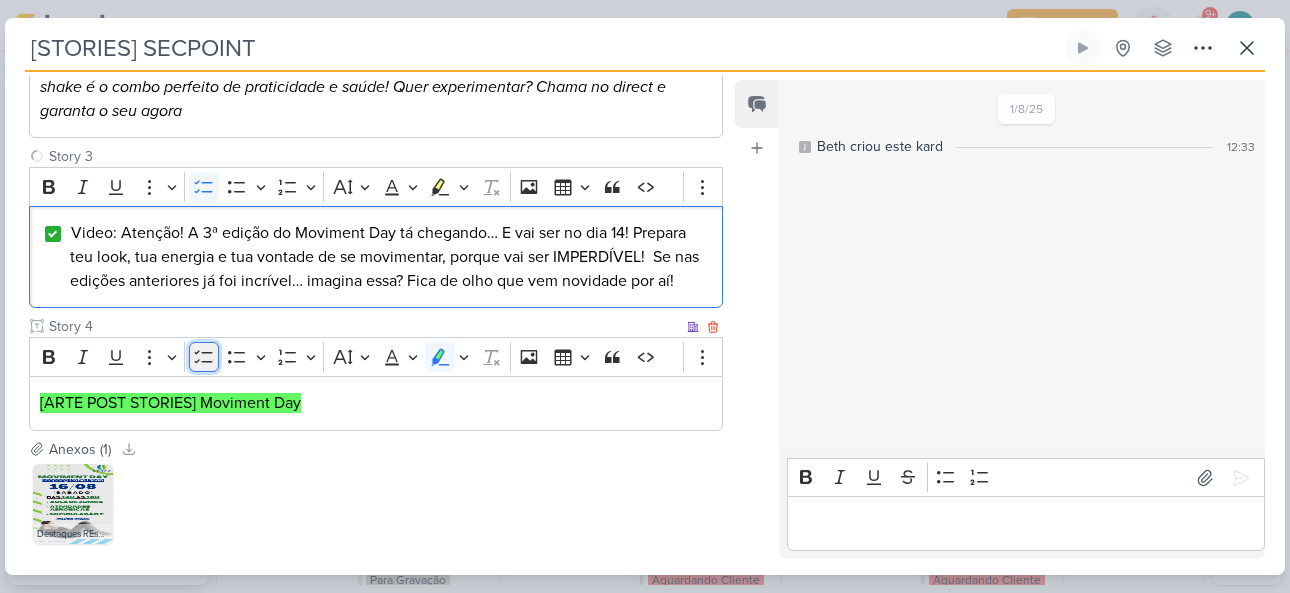 click 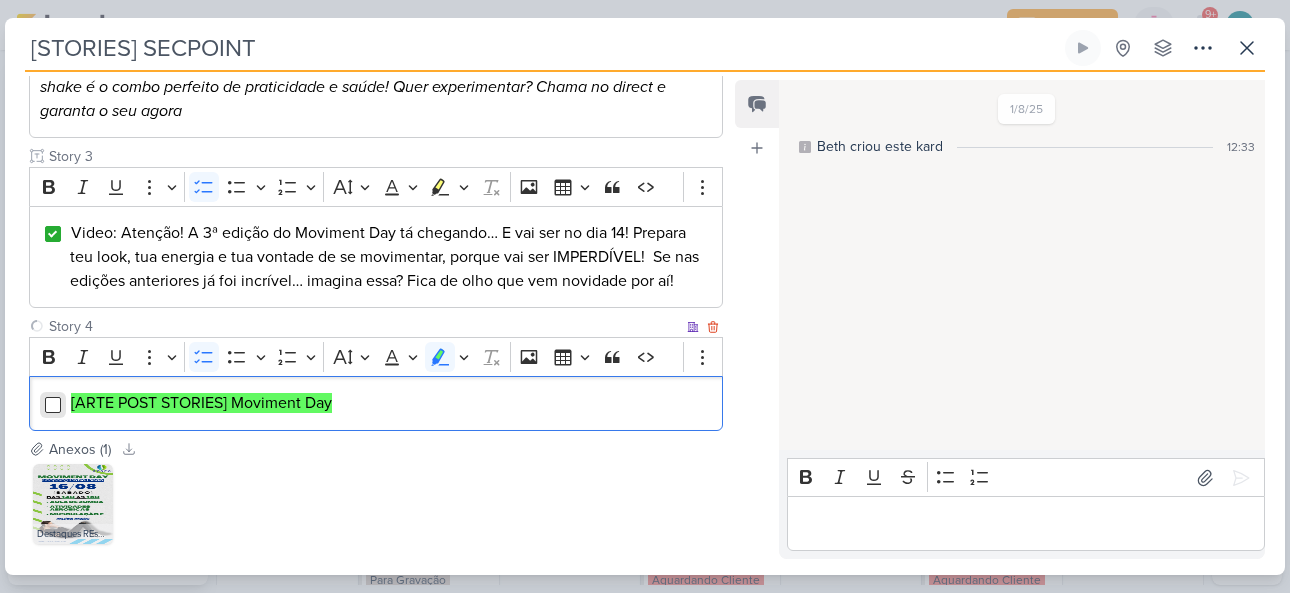 click at bounding box center [53, 405] 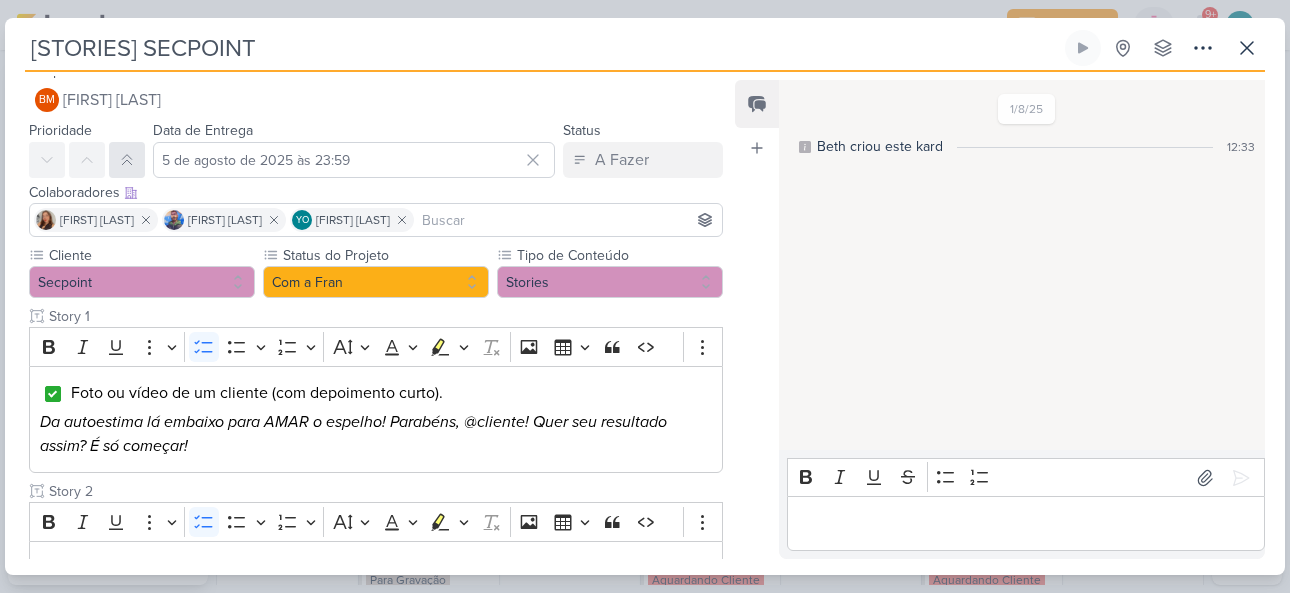 scroll, scrollTop: 0, scrollLeft: 0, axis: both 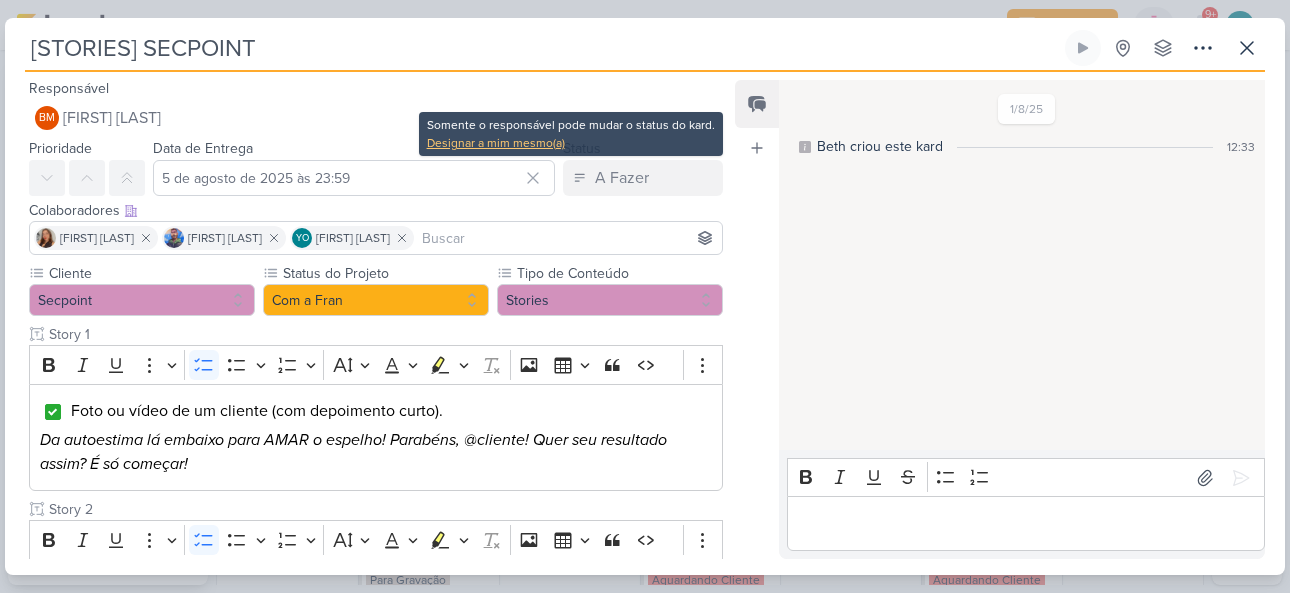 click on "Designar a mim mesmo(a)" at bounding box center [571, 143] 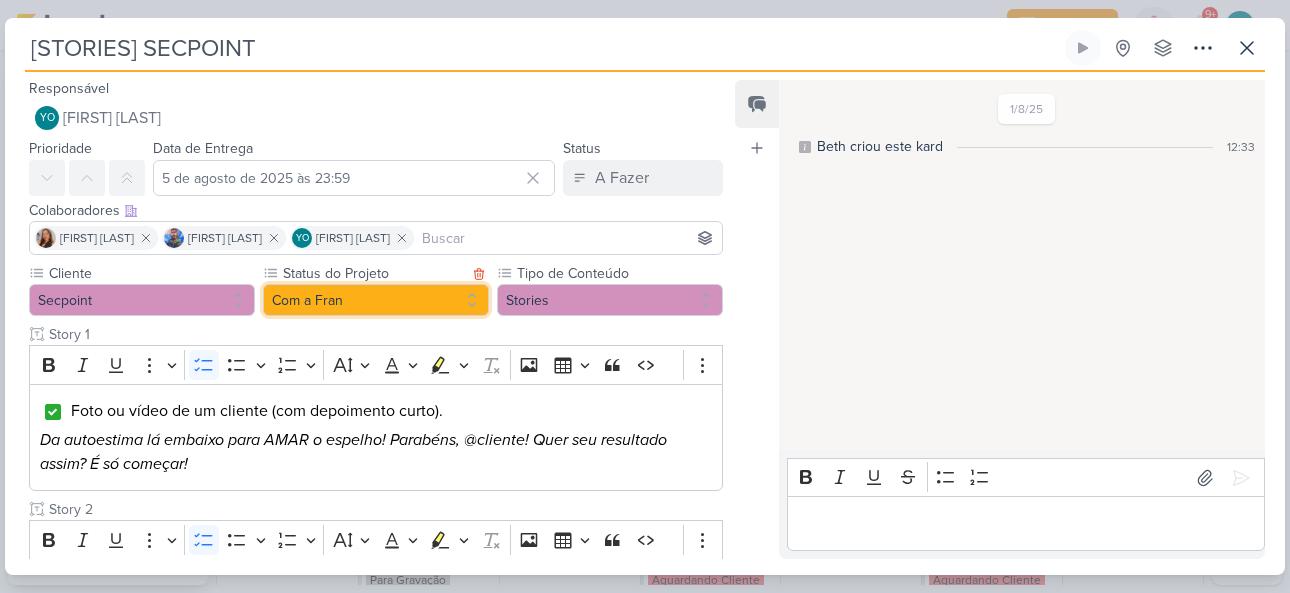 click on "Com a [FIRST]" at bounding box center [376, 300] 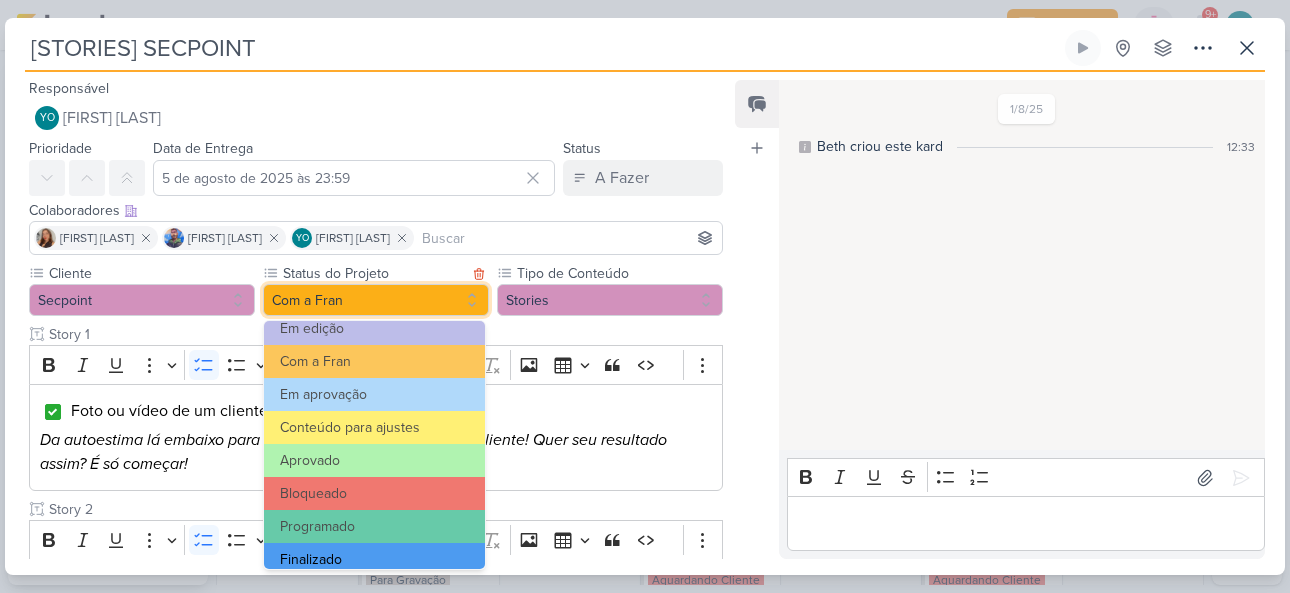 scroll, scrollTop: 226, scrollLeft: 0, axis: vertical 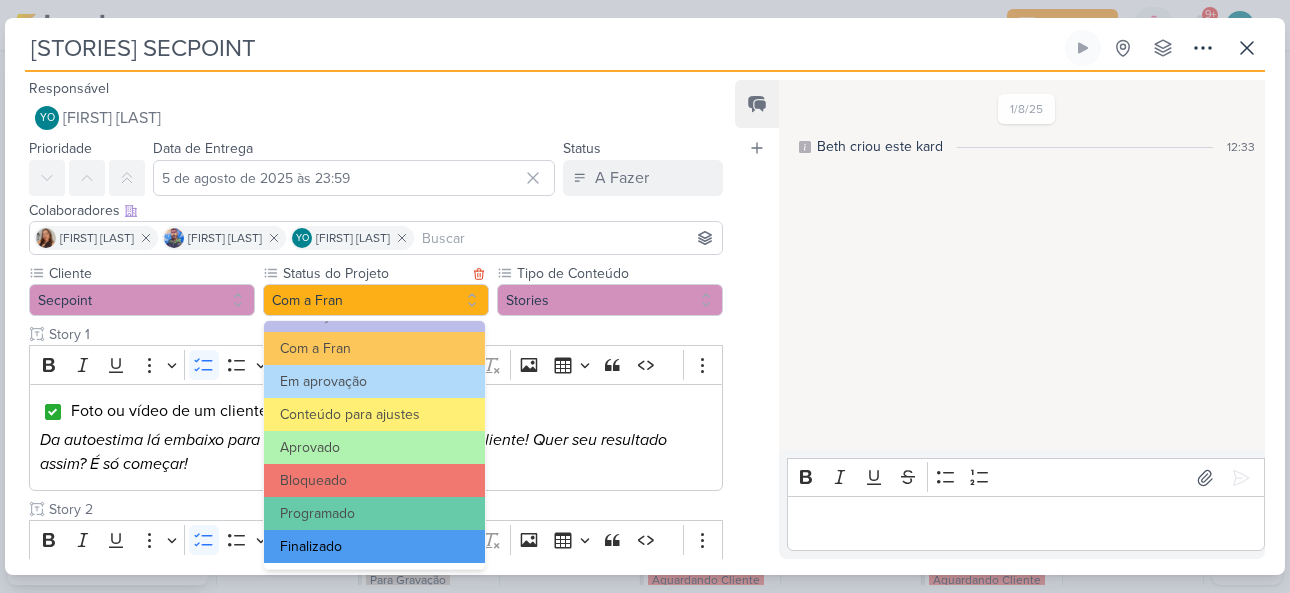 click on "Finalizado" at bounding box center [374, 546] 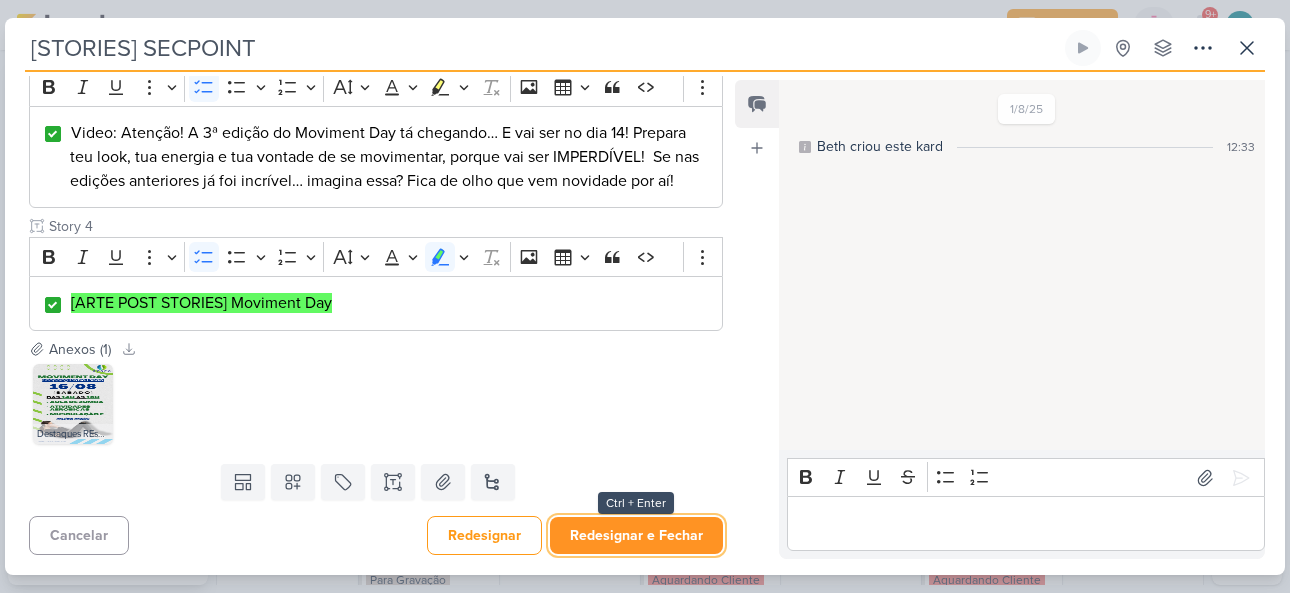click on "Redesignar e Fechar" at bounding box center [636, 535] 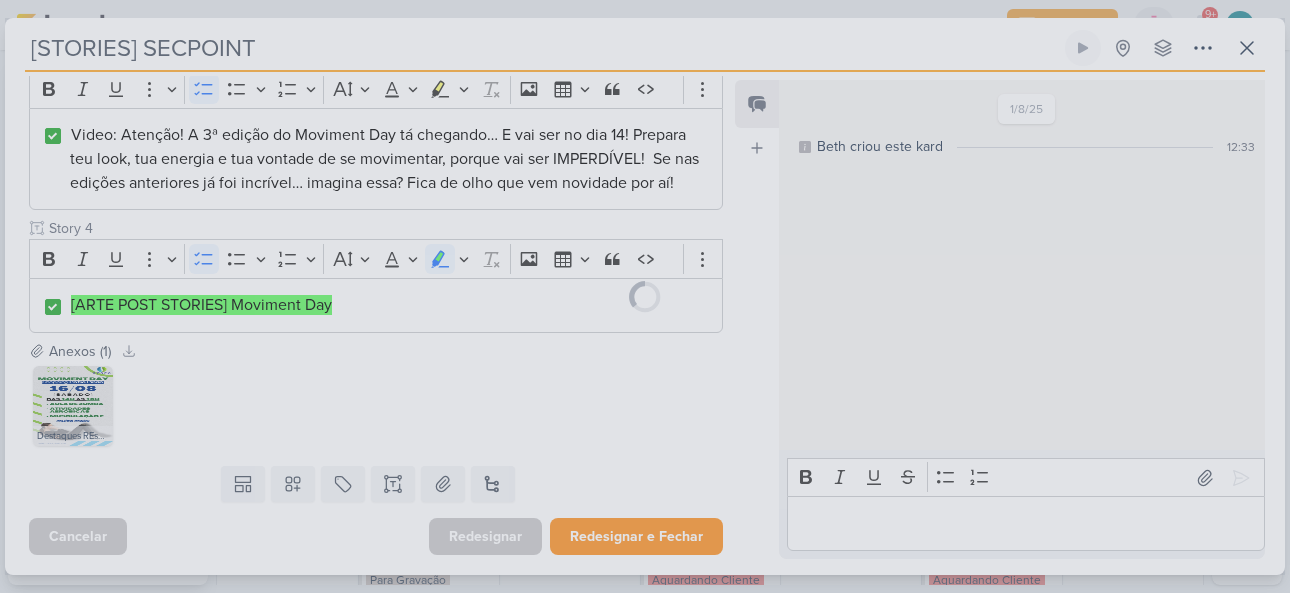 scroll, scrollTop: 651, scrollLeft: 0, axis: vertical 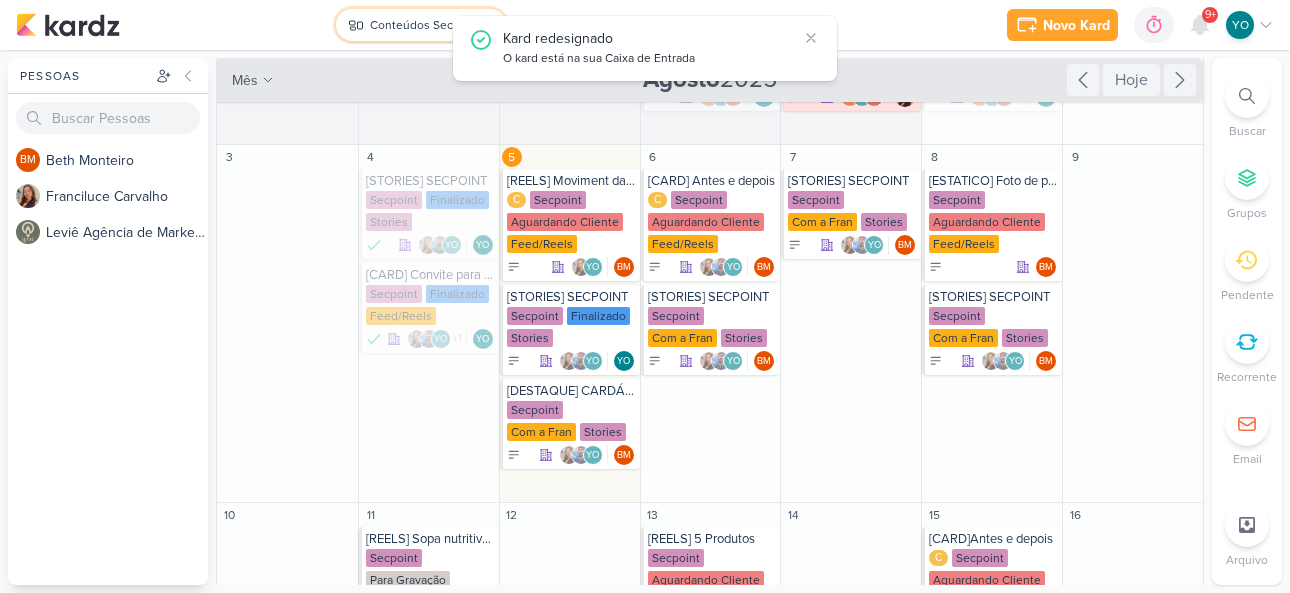 click on "Conteúdos Secpoint" at bounding box center (423, 25) 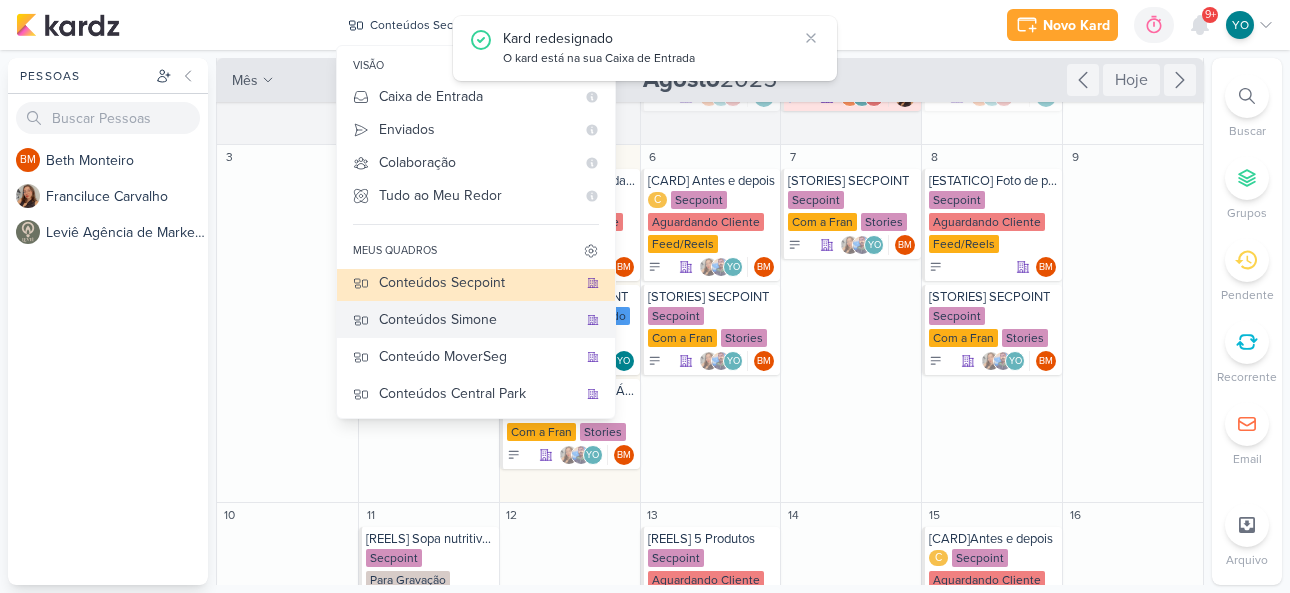 click on "Conteúdos Simone" at bounding box center [478, 319] 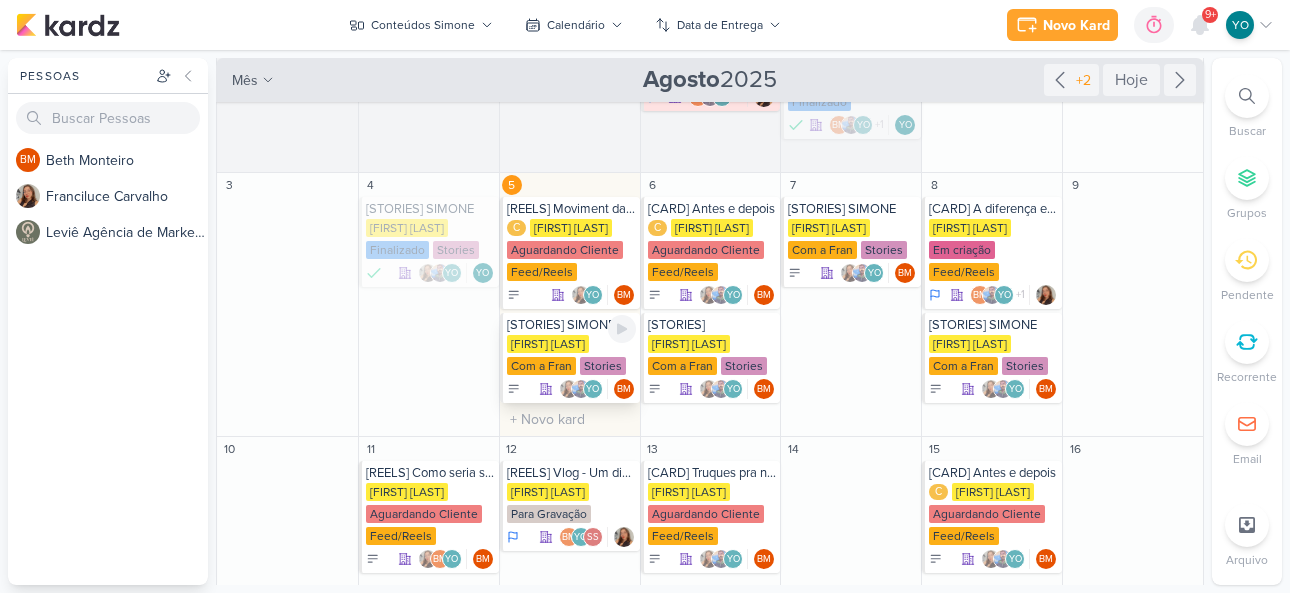 click on "Com a [FIRST]" at bounding box center [541, 366] 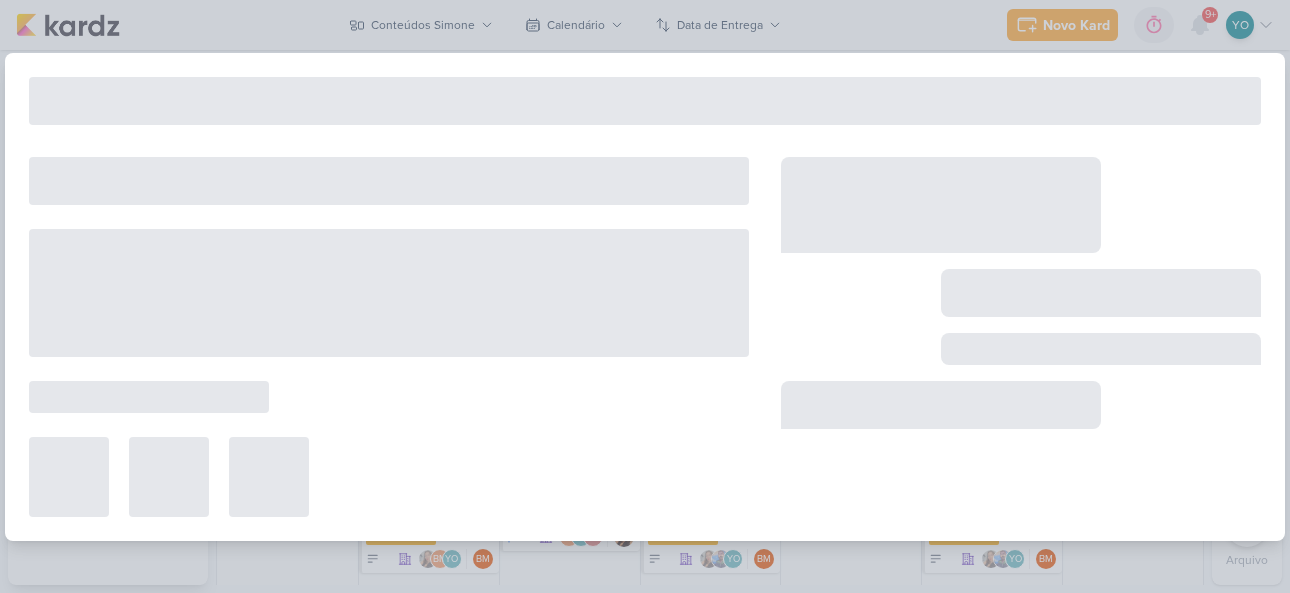 type on "[STORIES] SIMONE" 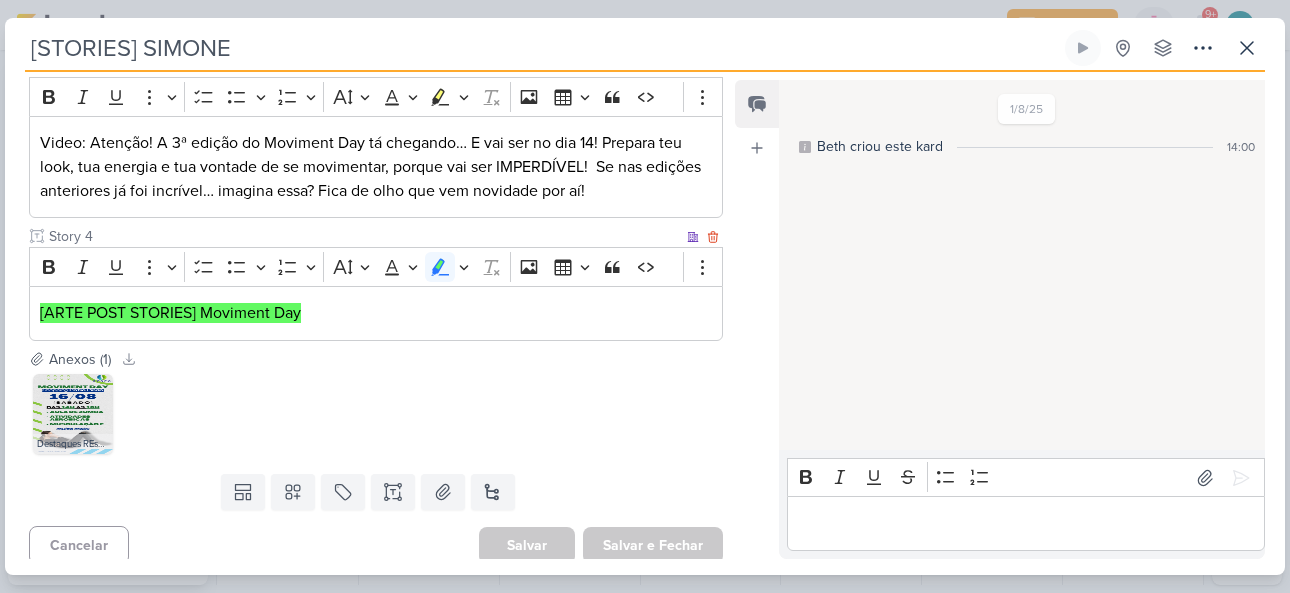 scroll, scrollTop: 576, scrollLeft: 0, axis: vertical 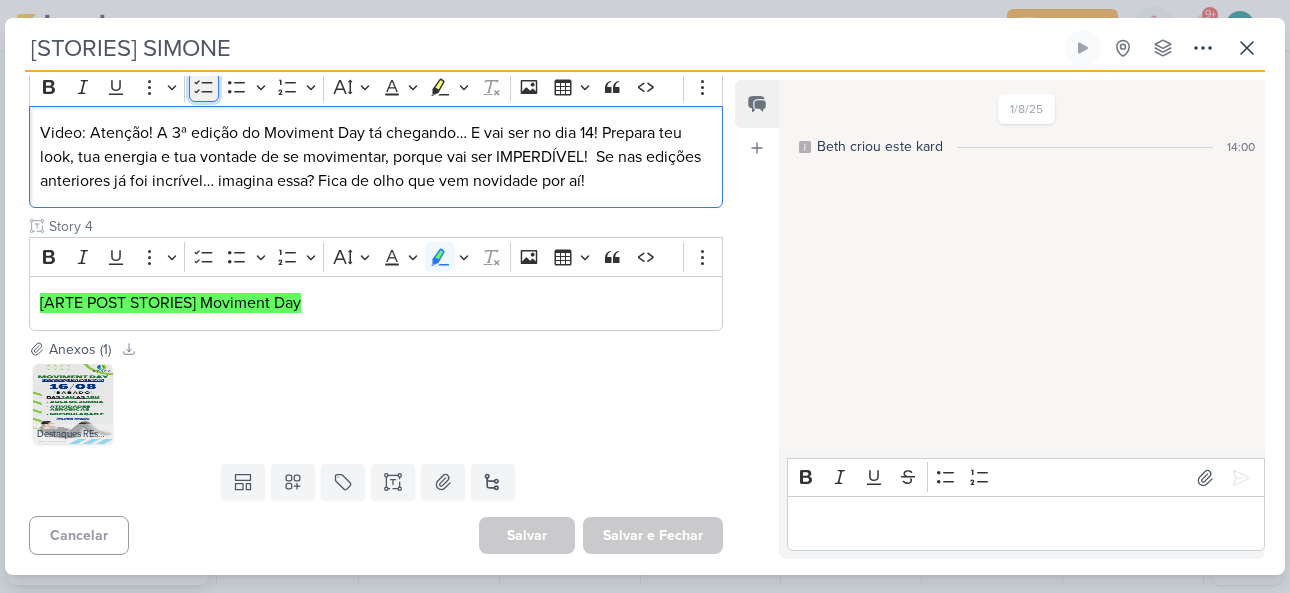 click 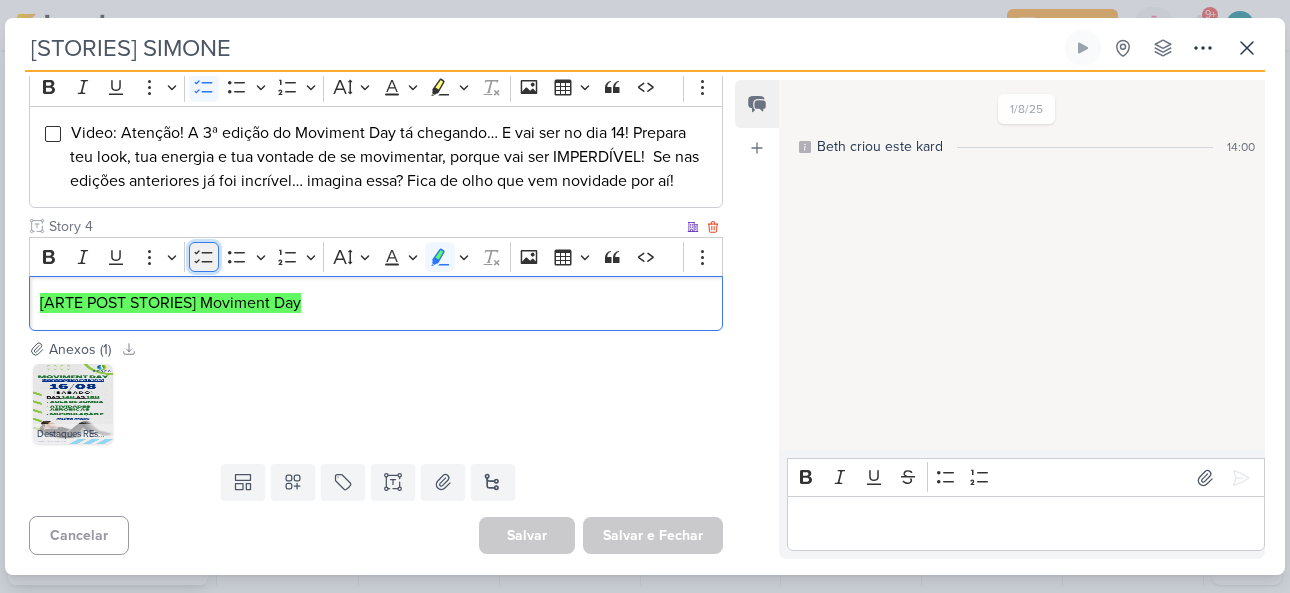 click on "To-do List" at bounding box center (204, 257) 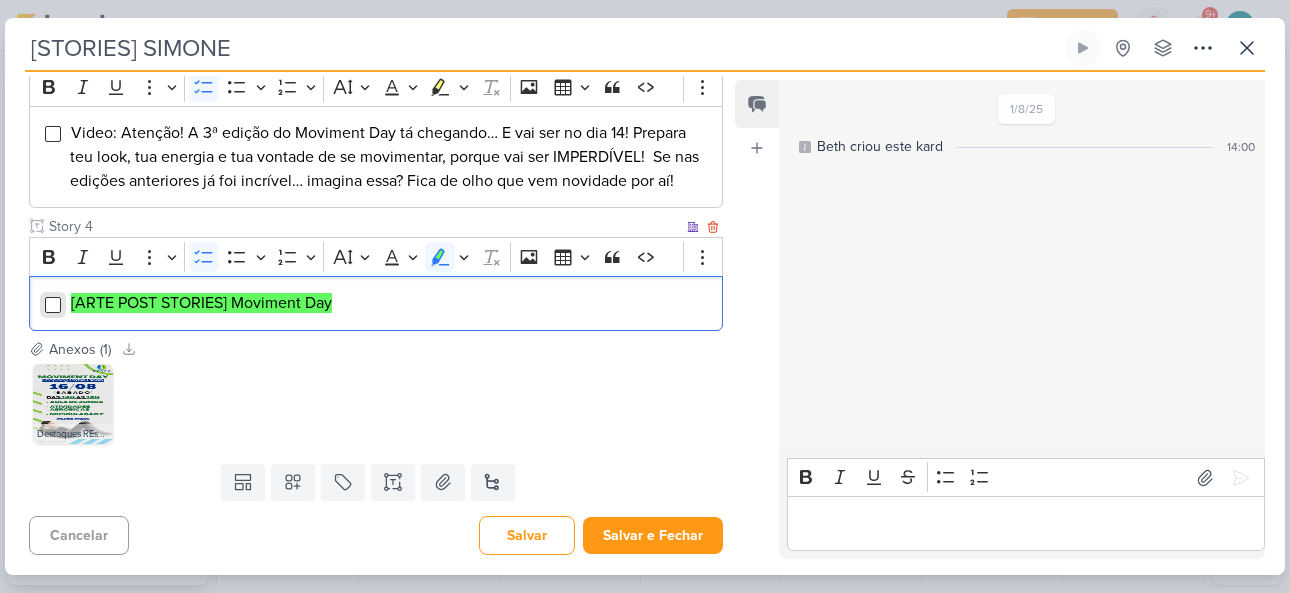 click at bounding box center (53, 305) 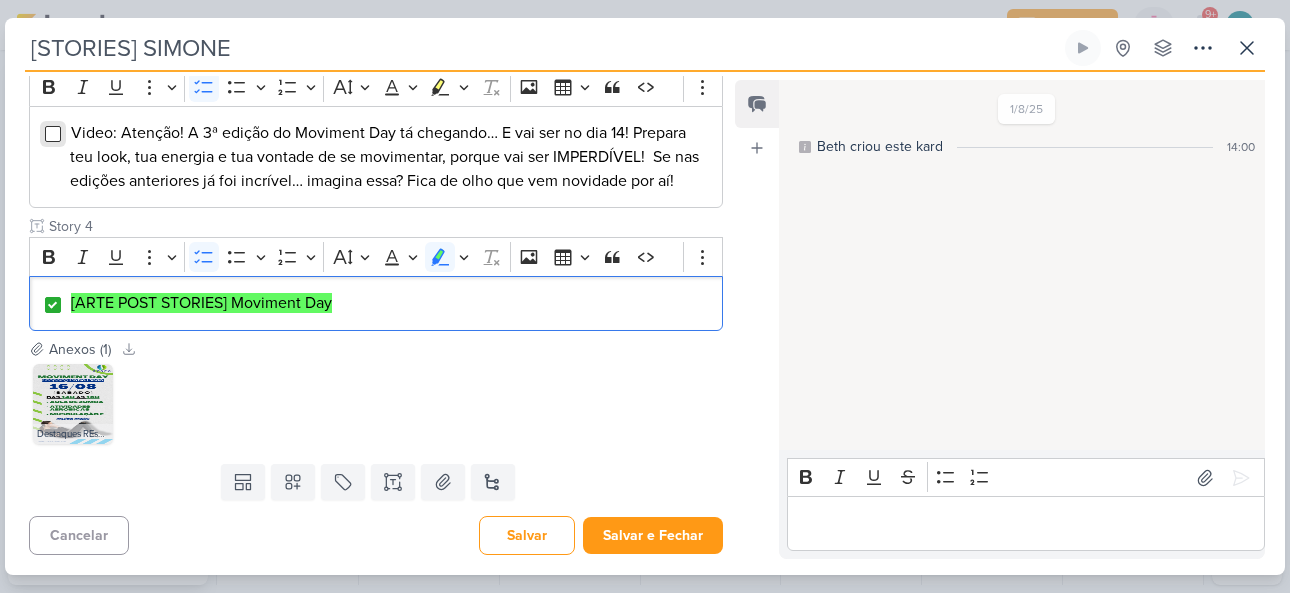 click at bounding box center (53, 134) 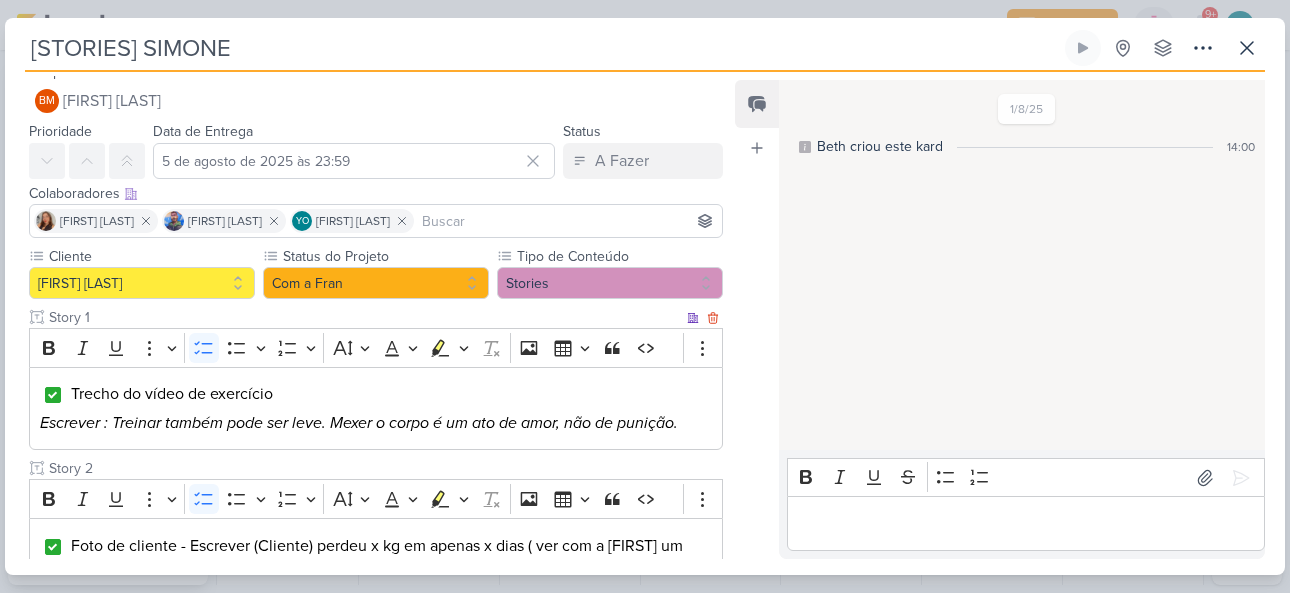 scroll, scrollTop: 0, scrollLeft: 0, axis: both 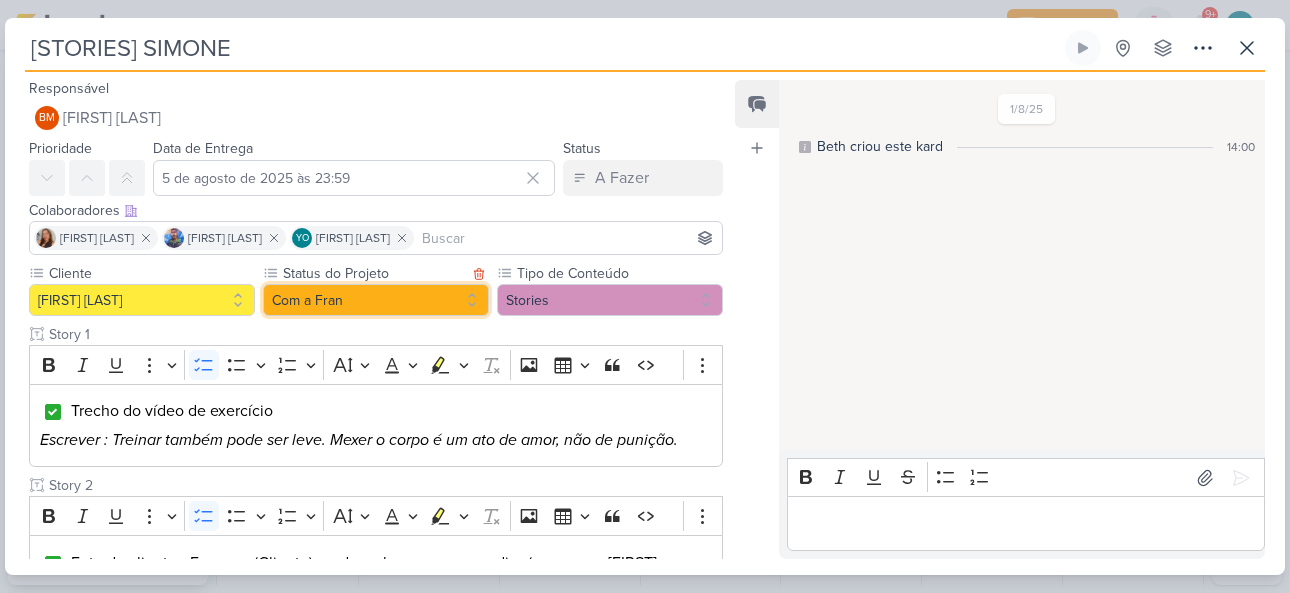 click on "Com a [FIRST]" at bounding box center (376, 300) 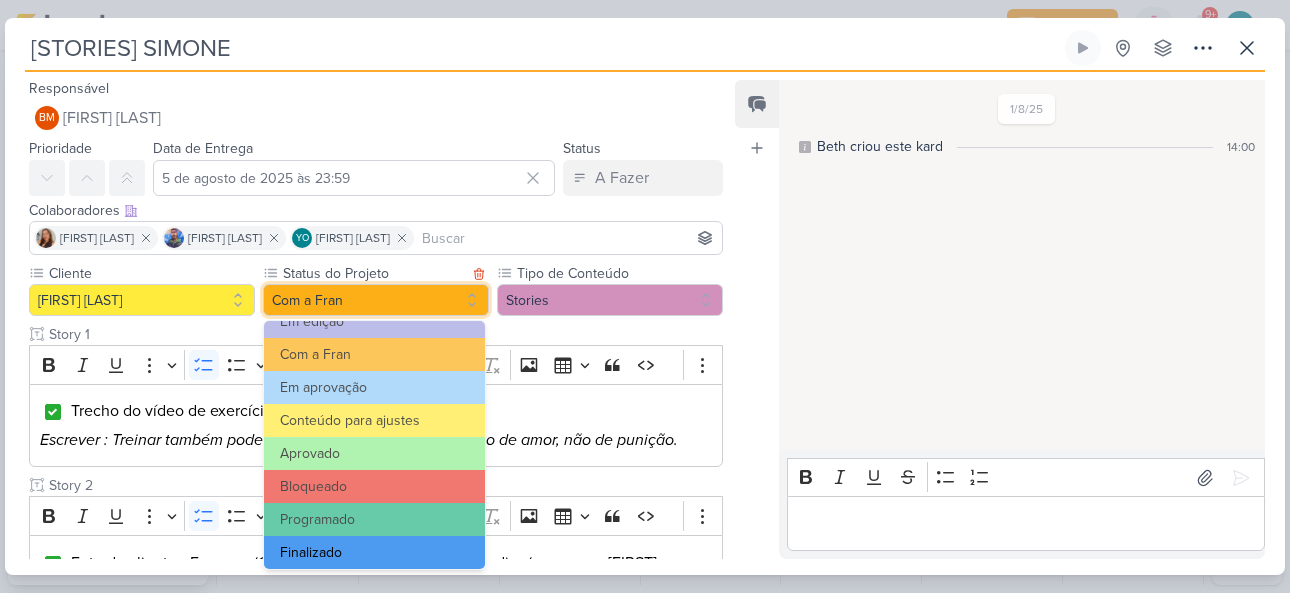 scroll, scrollTop: 226, scrollLeft: 0, axis: vertical 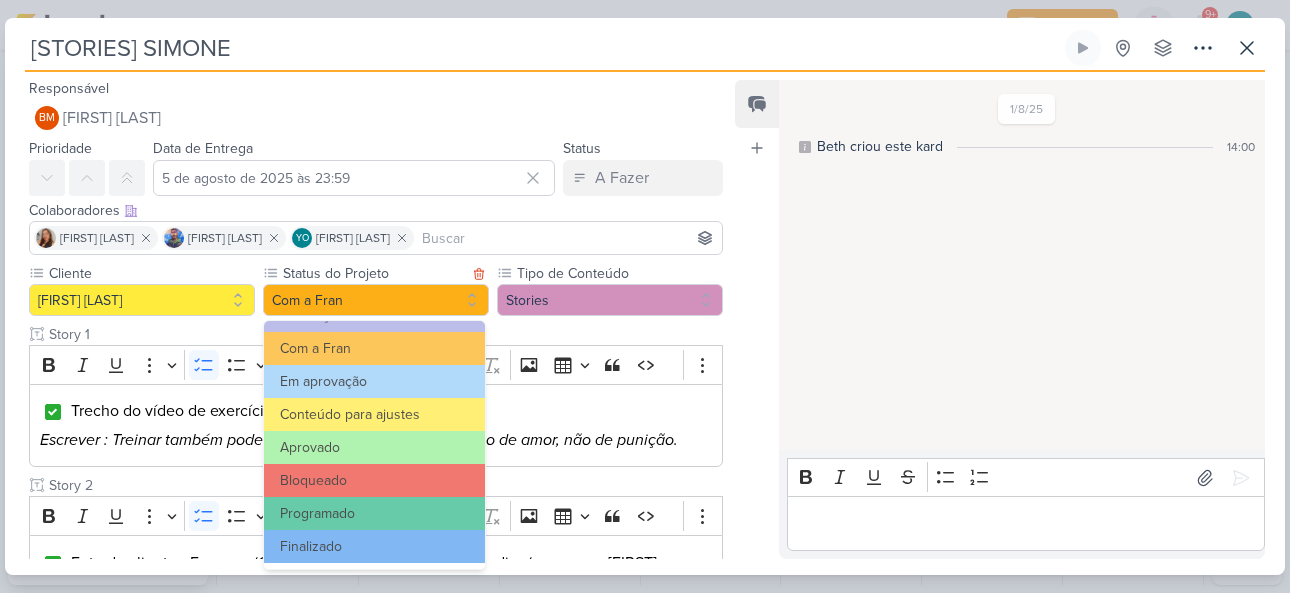 click on "Finalizado" at bounding box center [374, 546] 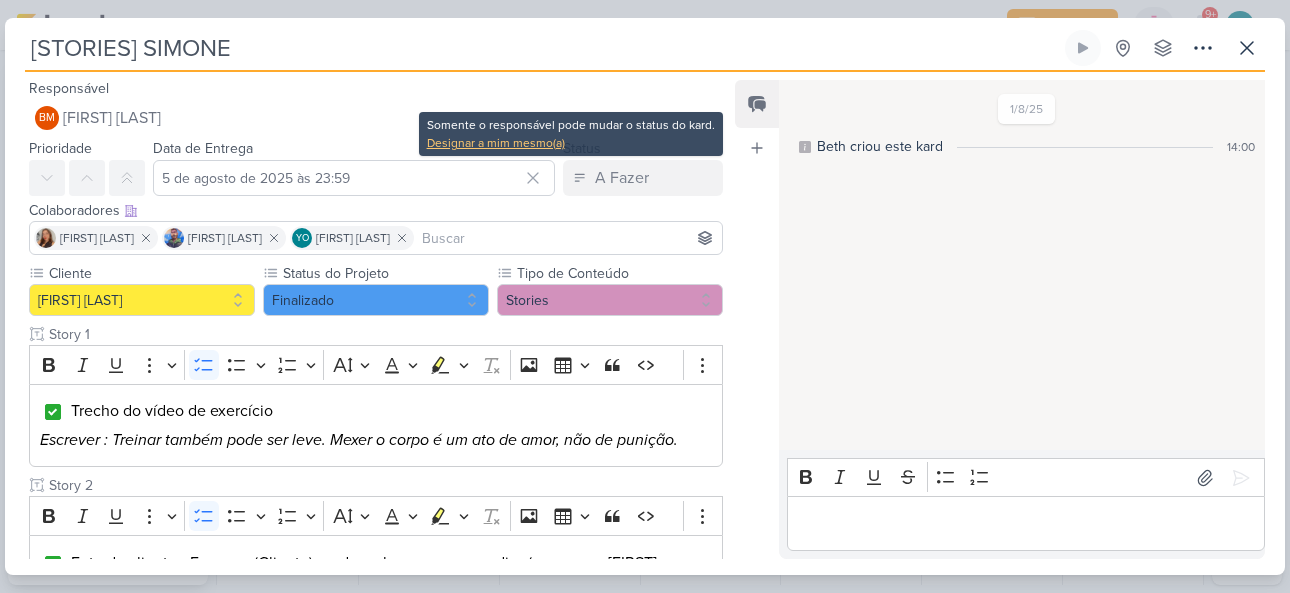 click on "Designar a mim mesmo(a)" at bounding box center (571, 143) 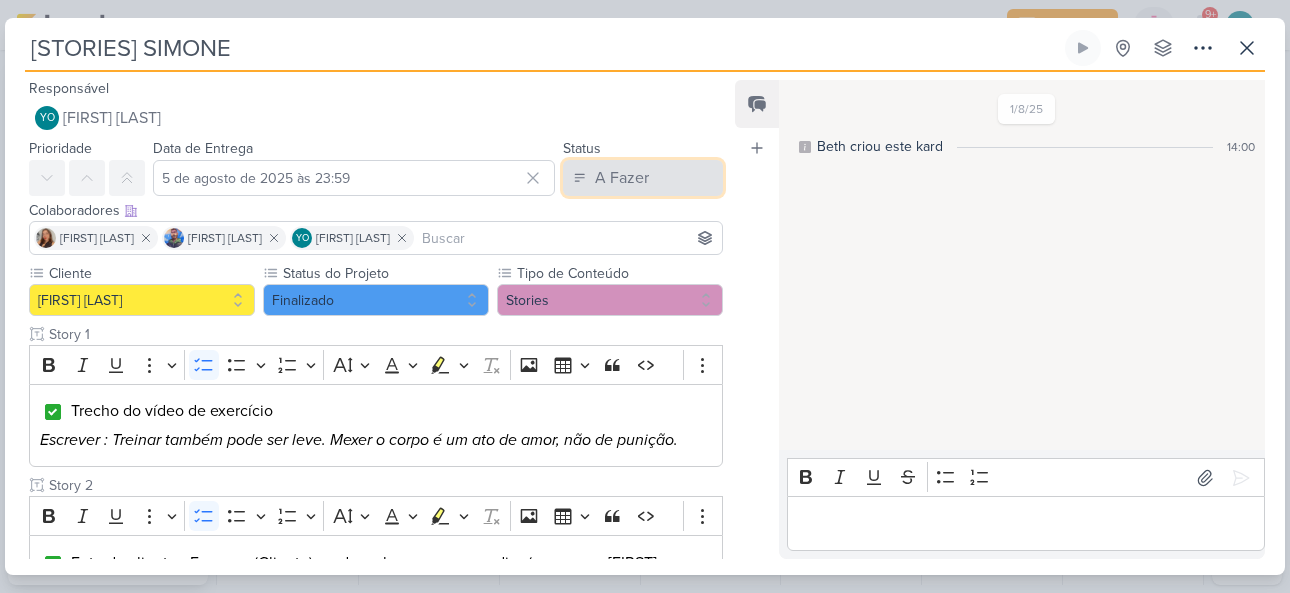 click on "A Fazer" at bounding box center (622, 178) 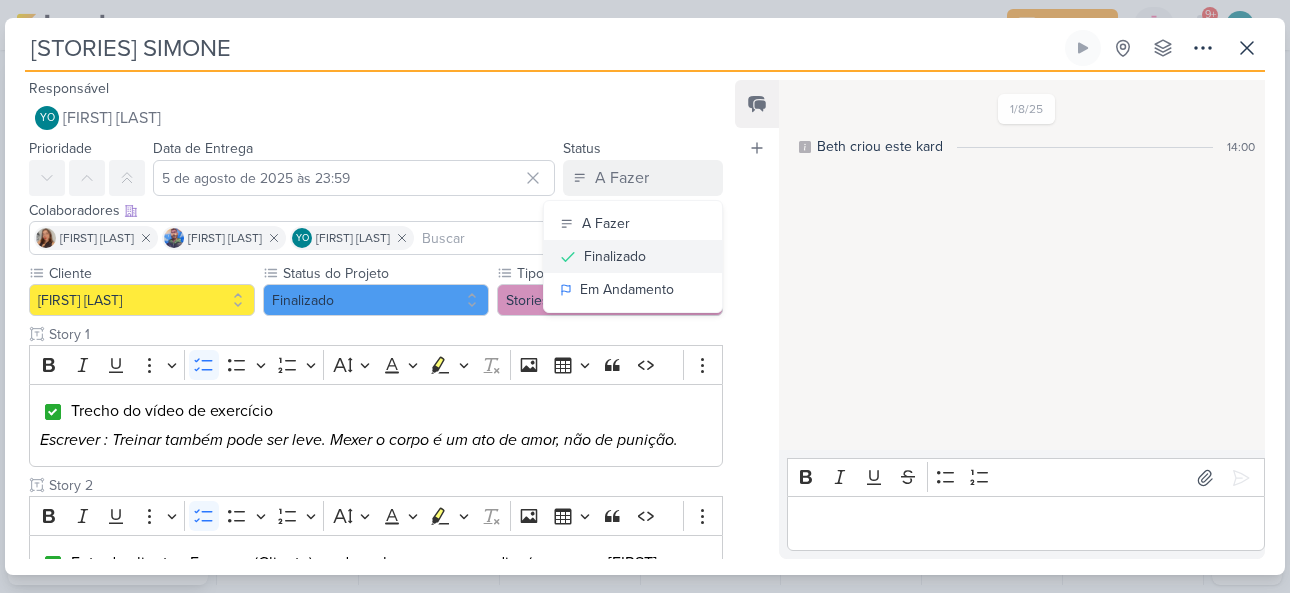 click on "Finalizado" at bounding box center (615, 256) 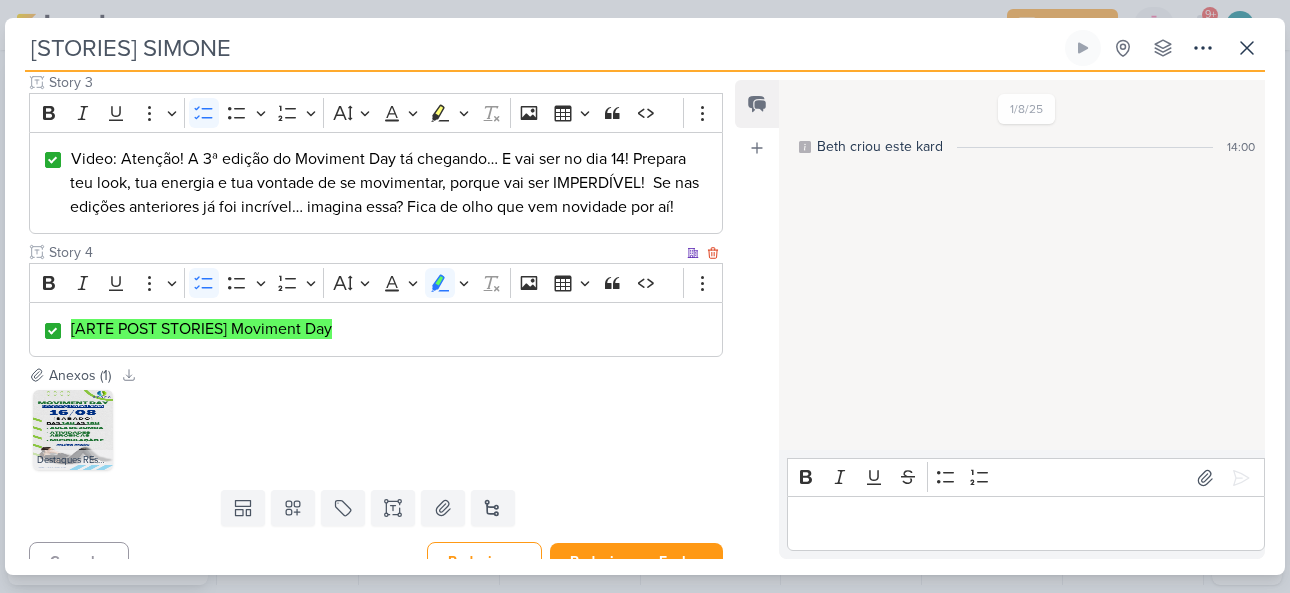 scroll, scrollTop: 576, scrollLeft: 0, axis: vertical 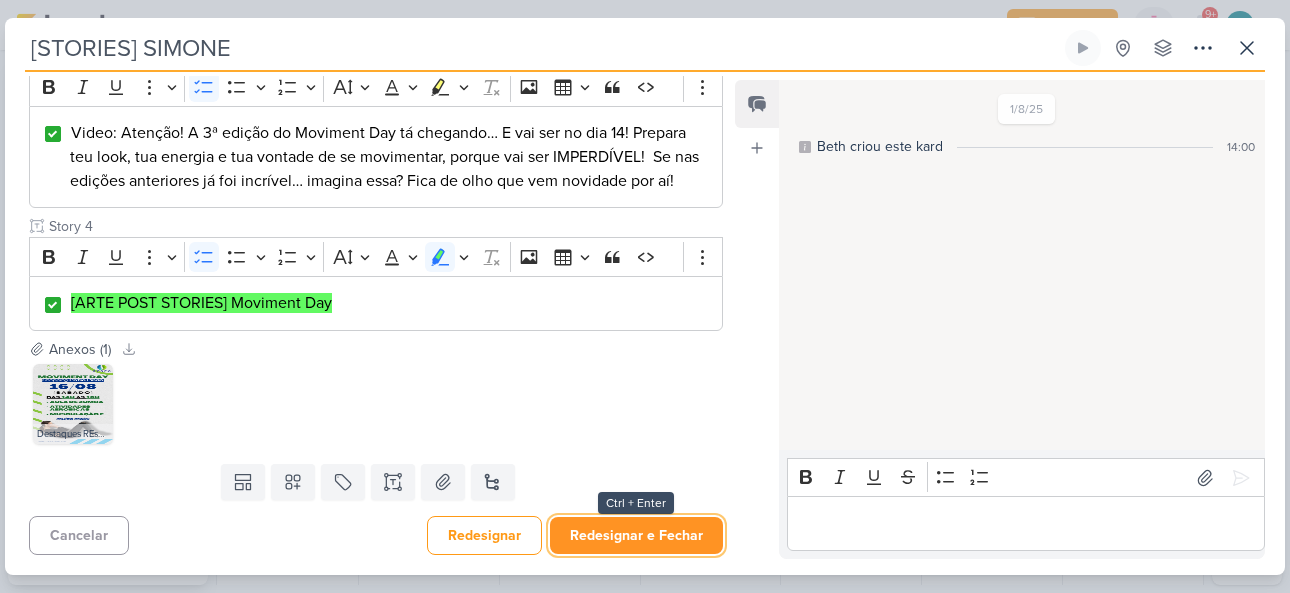 click on "Redesignar e Fechar" at bounding box center [636, 535] 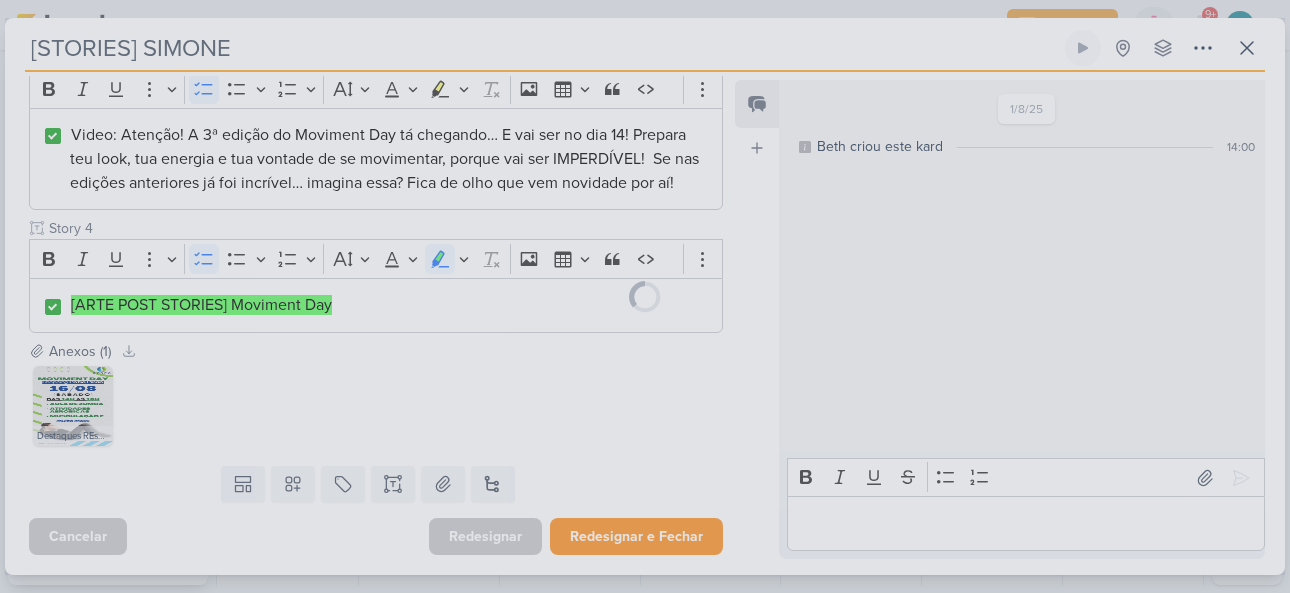 scroll, scrollTop: 574, scrollLeft: 0, axis: vertical 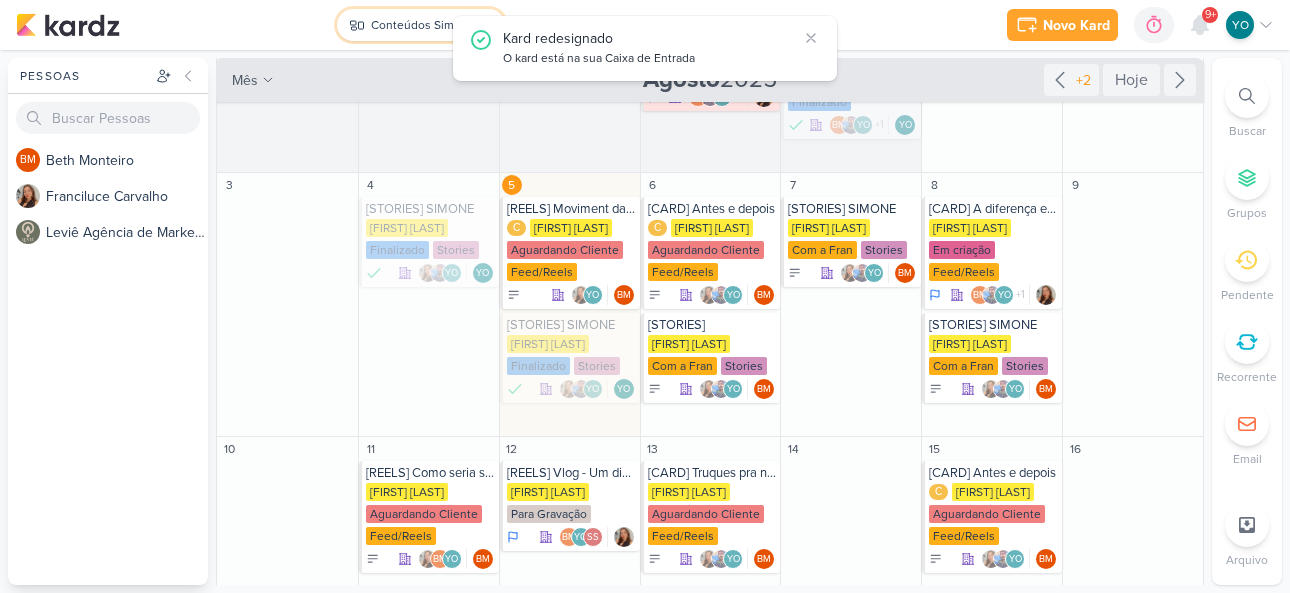 click on "Conteúdos Simone" at bounding box center [423, 25] 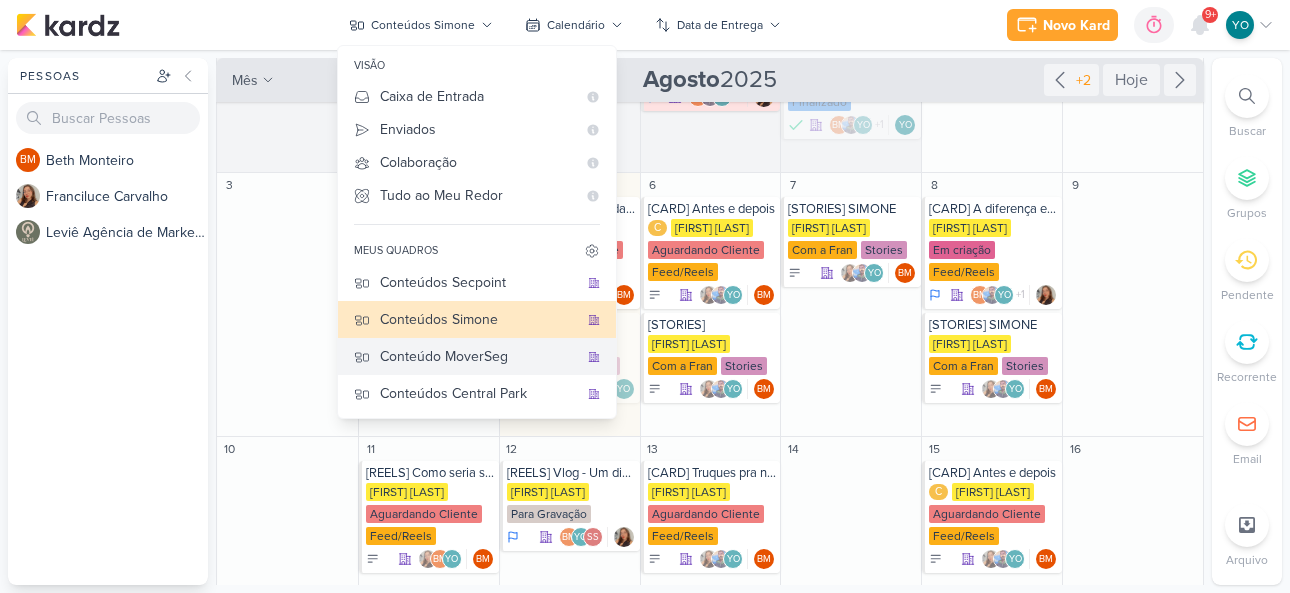 click on "Conteúdo MoverSeg" at bounding box center (479, 356) 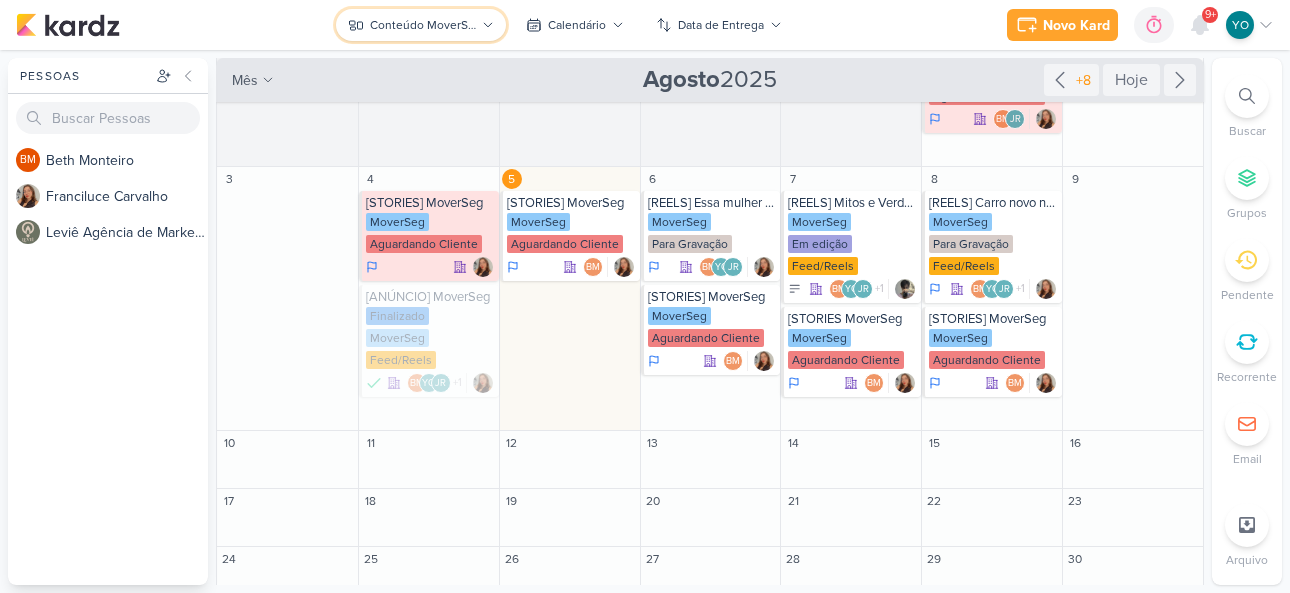 click on "Conteúdo MoverSeg" at bounding box center [423, 25] 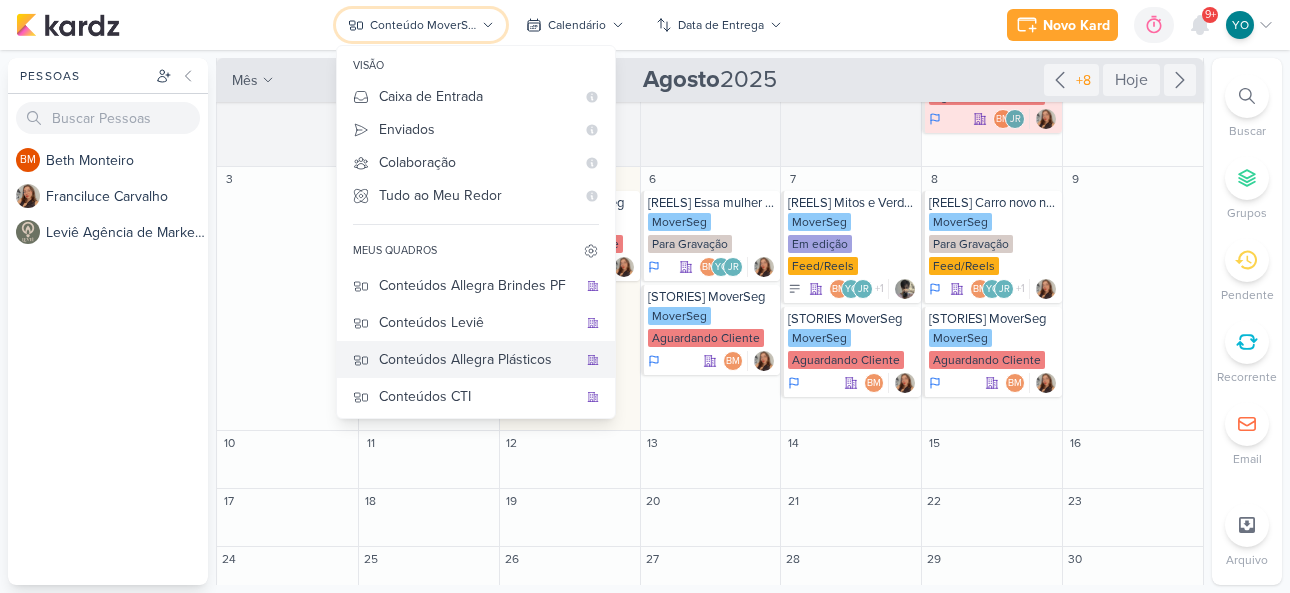 scroll, scrollTop: 0, scrollLeft: 0, axis: both 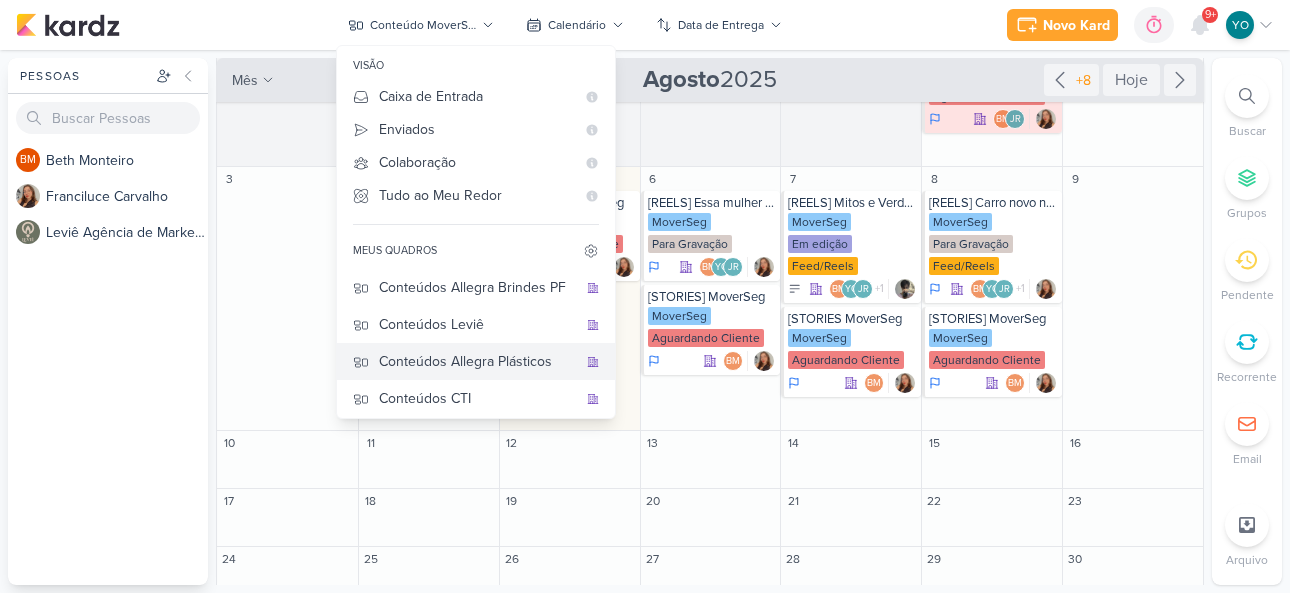 click on "Conteúdos Allegra Plásticos" at bounding box center [478, 361] 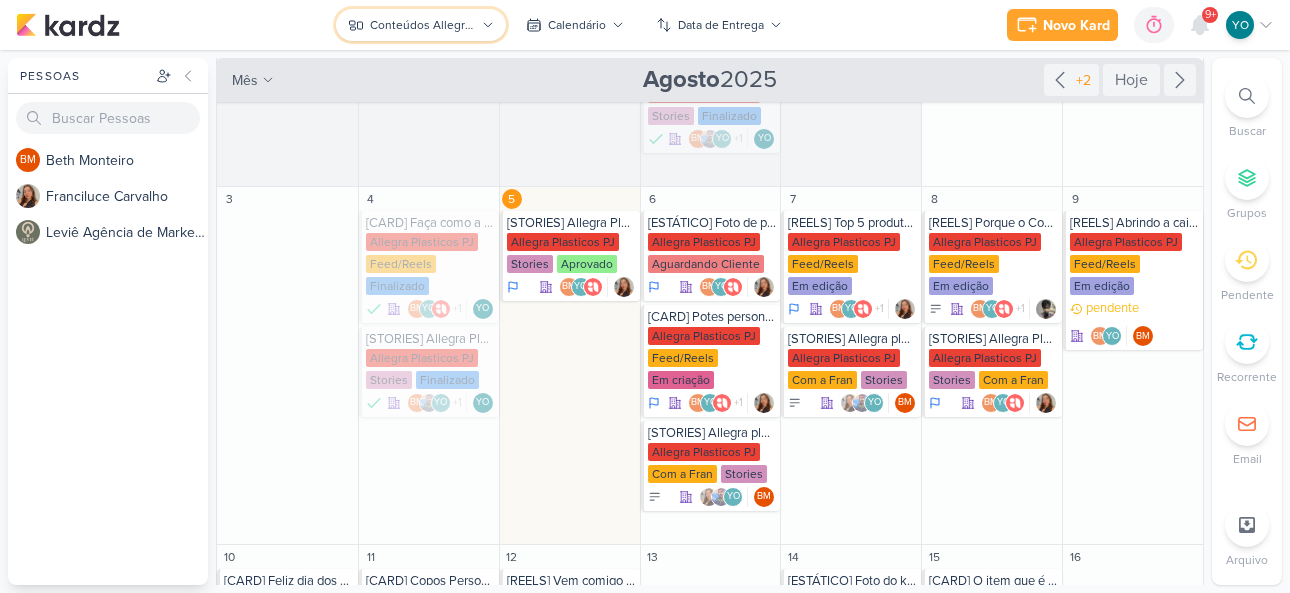 click on "Conteúdos Allegra Plásticos" at bounding box center [423, 25] 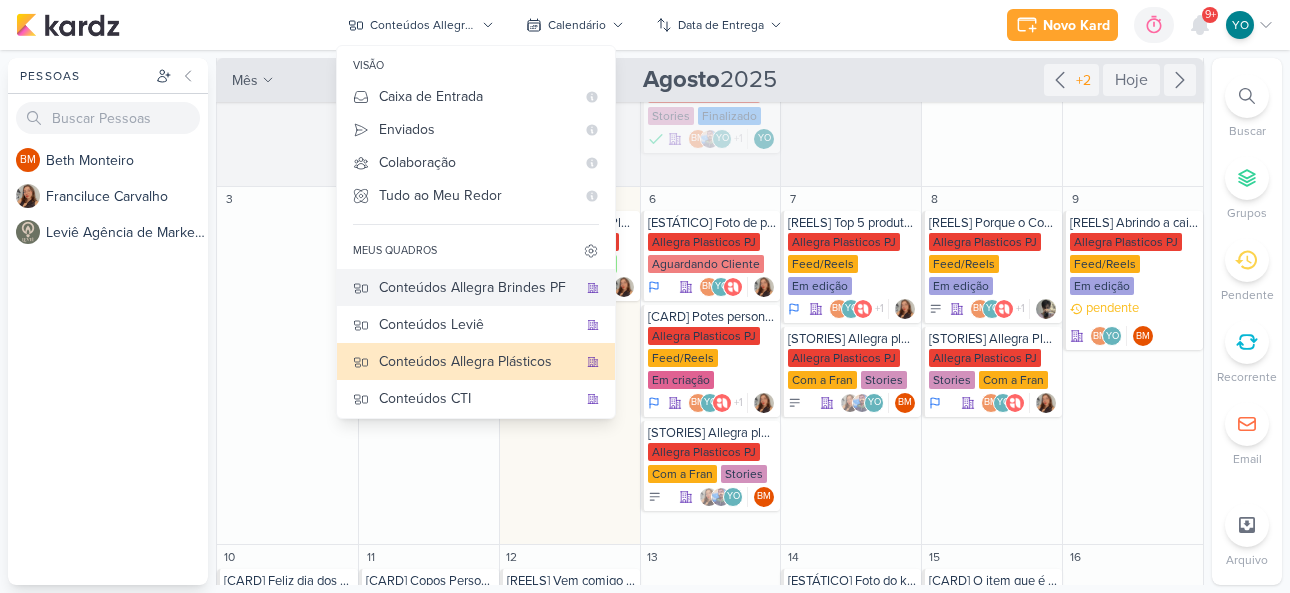 click on "Conteúdos Allegra Brindes PF" at bounding box center [478, 287] 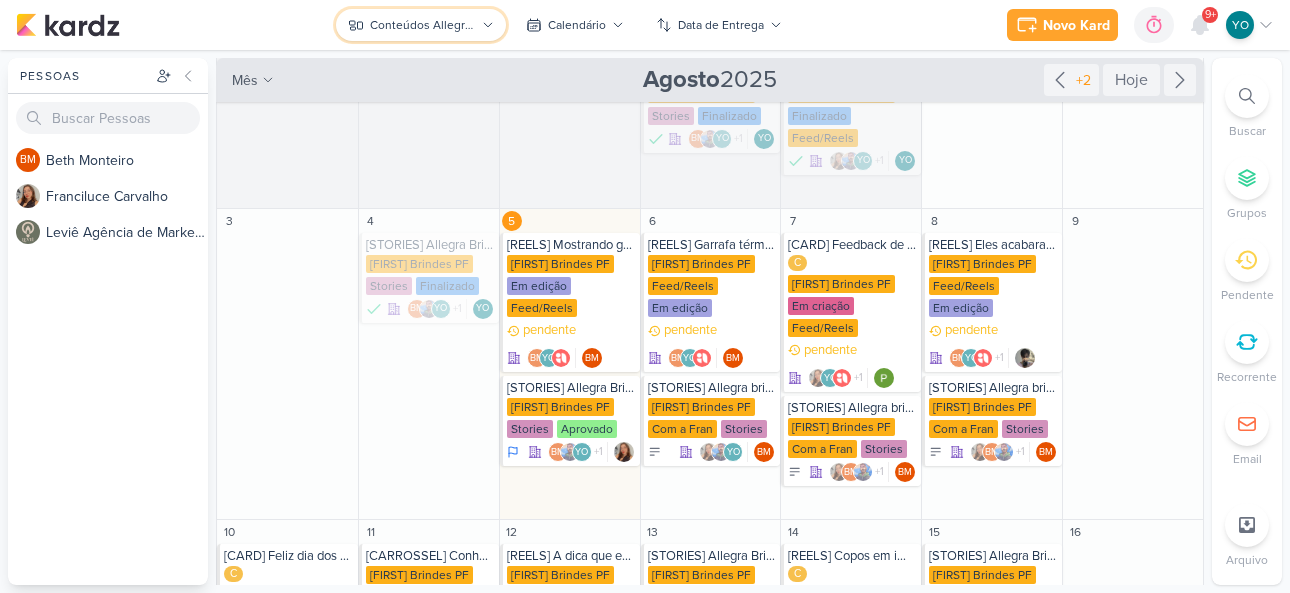 click on "Conteúdos Allegra Brindes PF" at bounding box center [421, 25] 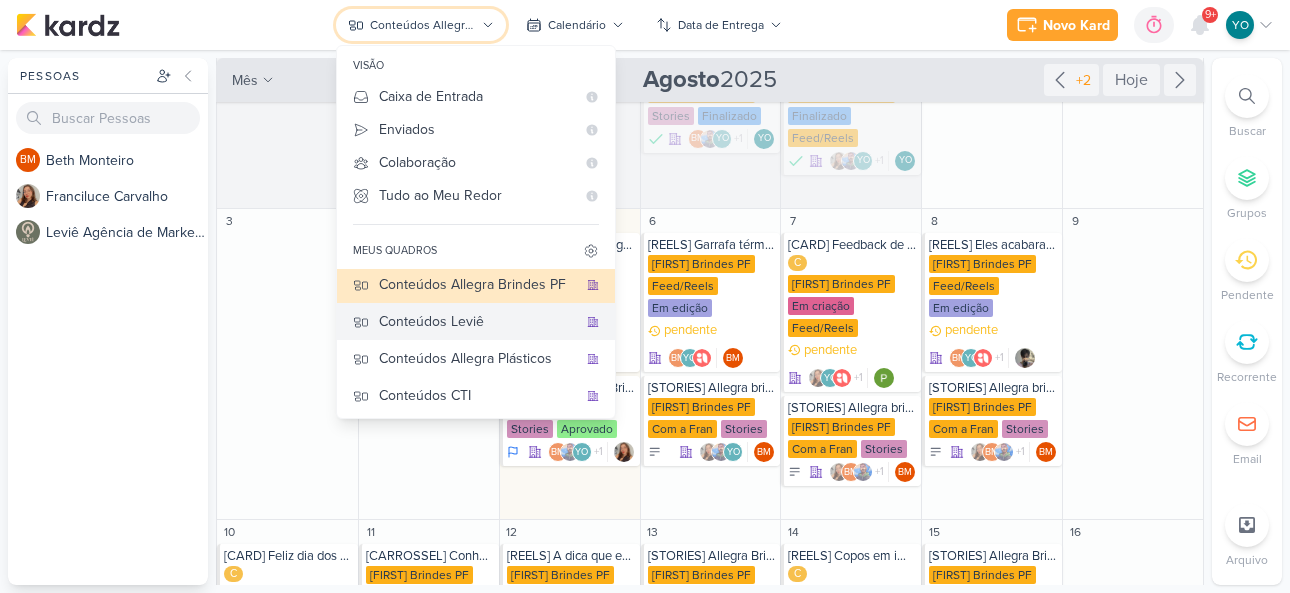 scroll, scrollTop: 0, scrollLeft: 0, axis: both 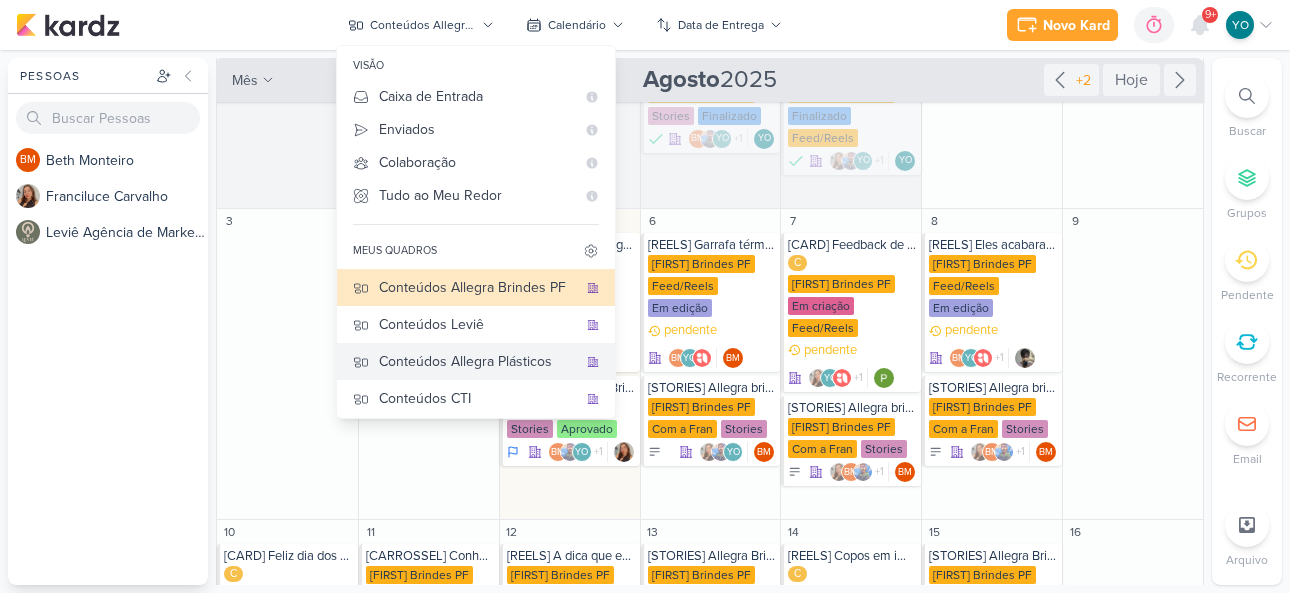 click on "Conteúdos Allegra Plásticos" at bounding box center [478, 361] 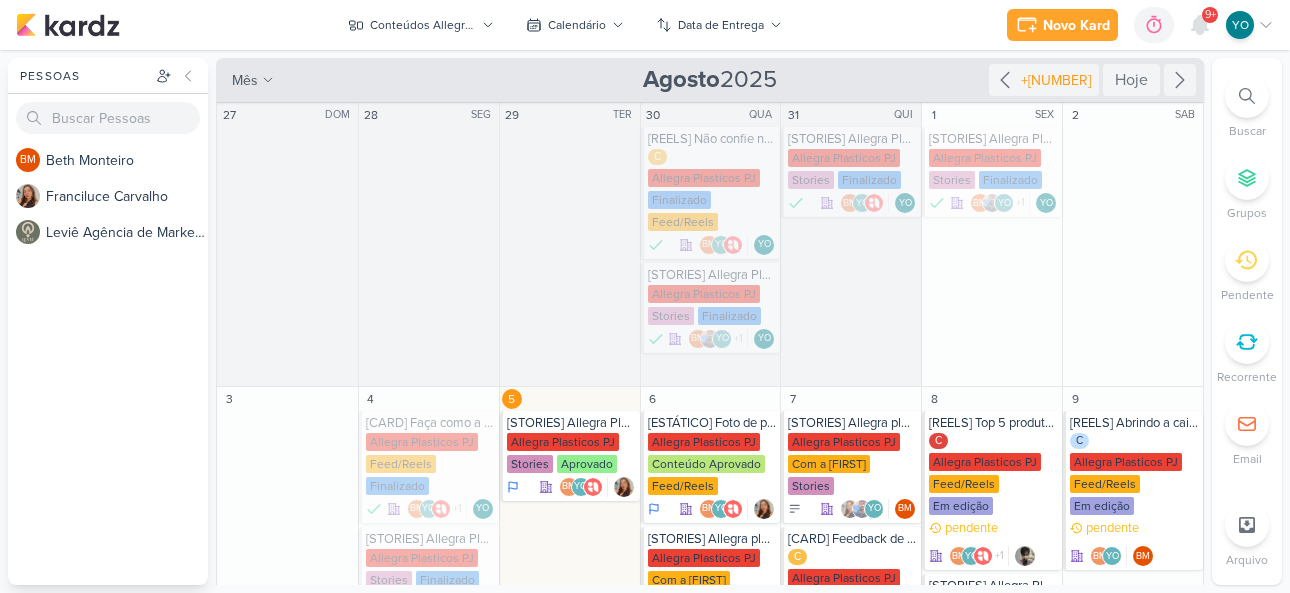 scroll, scrollTop: 0, scrollLeft: 0, axis: both 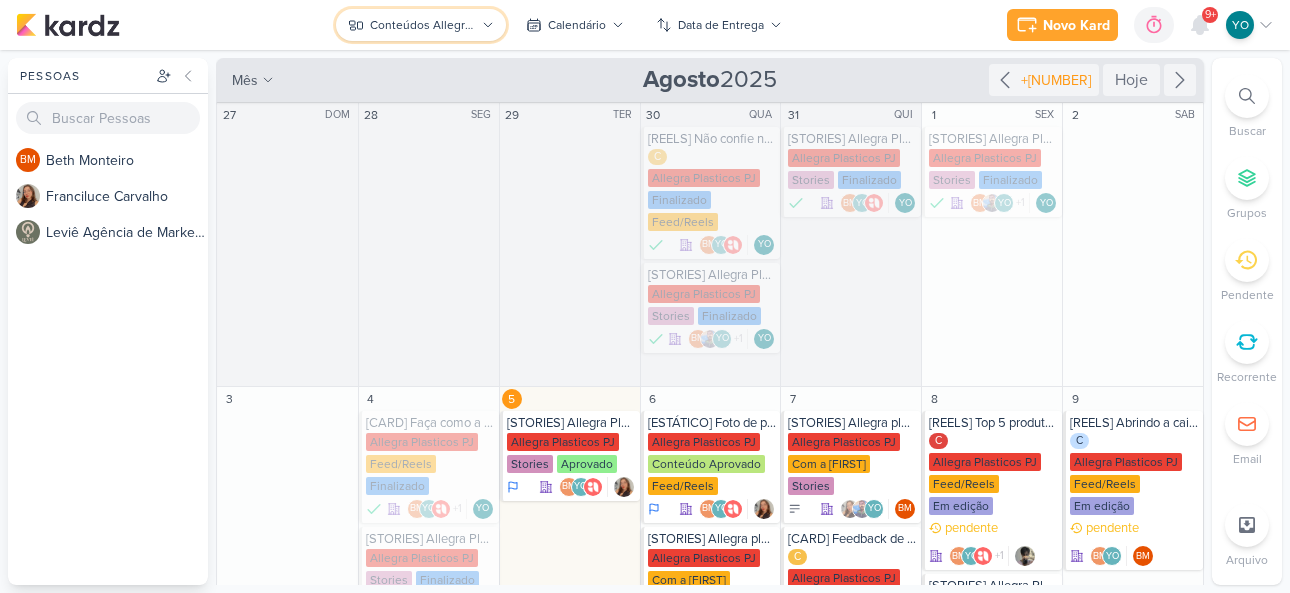click 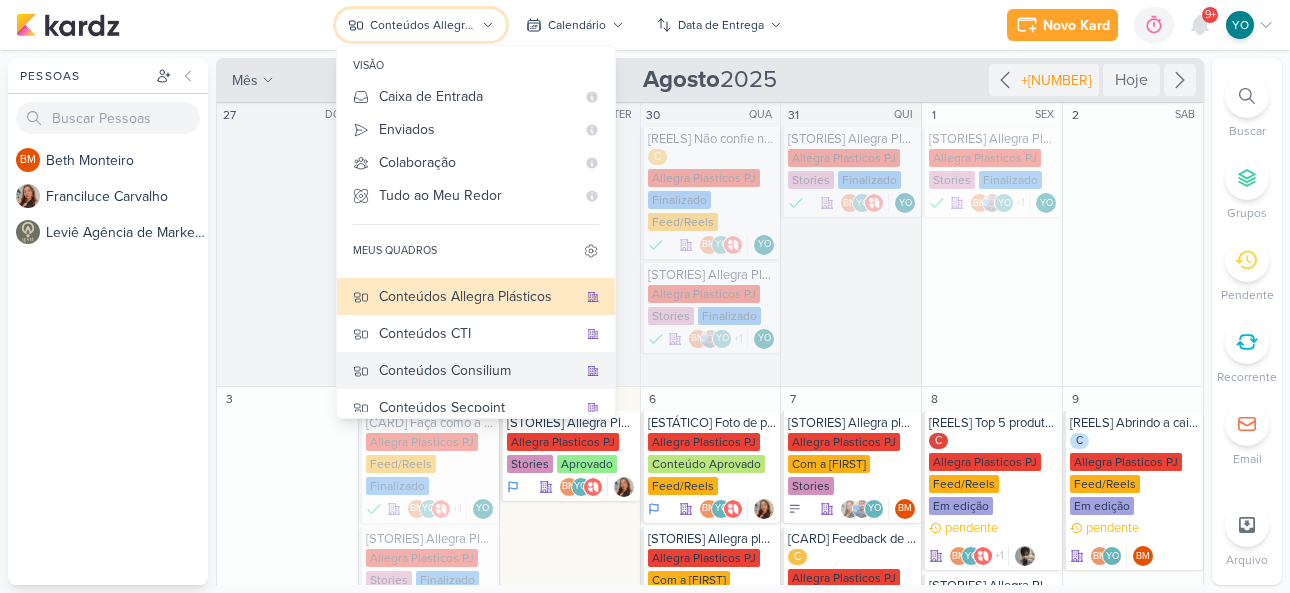 scroll, scrollTop: 100, scrollLeft: 0, axis: vertical 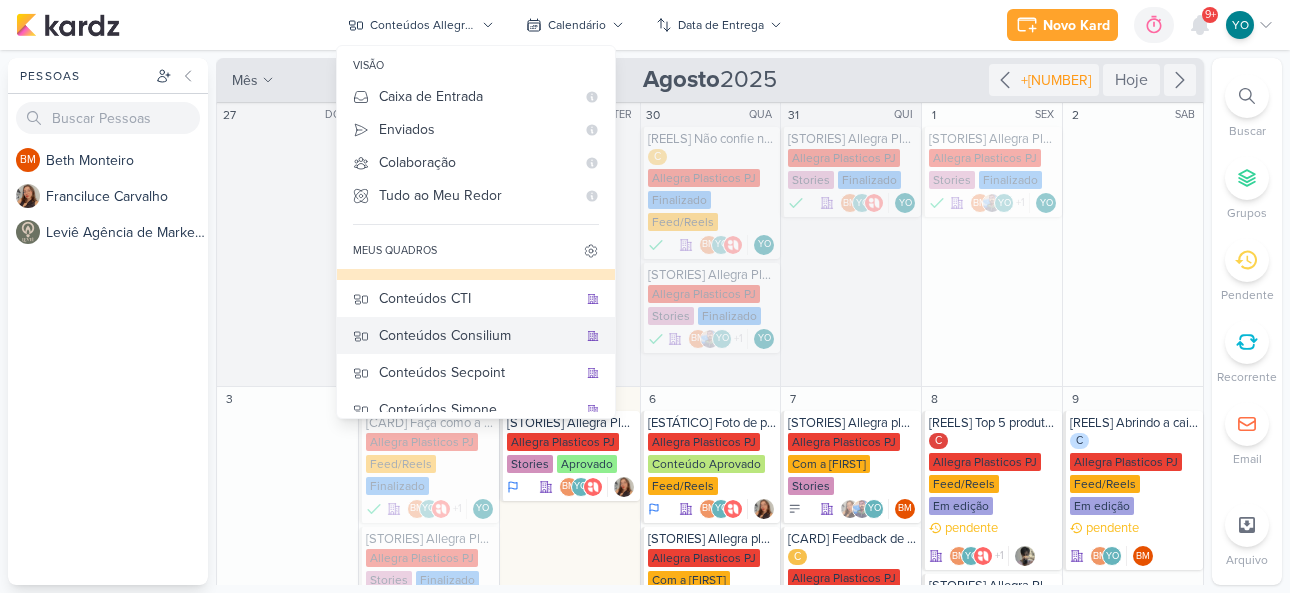 click on "Conteúdos Consilium" at bounding box center (478, 335) 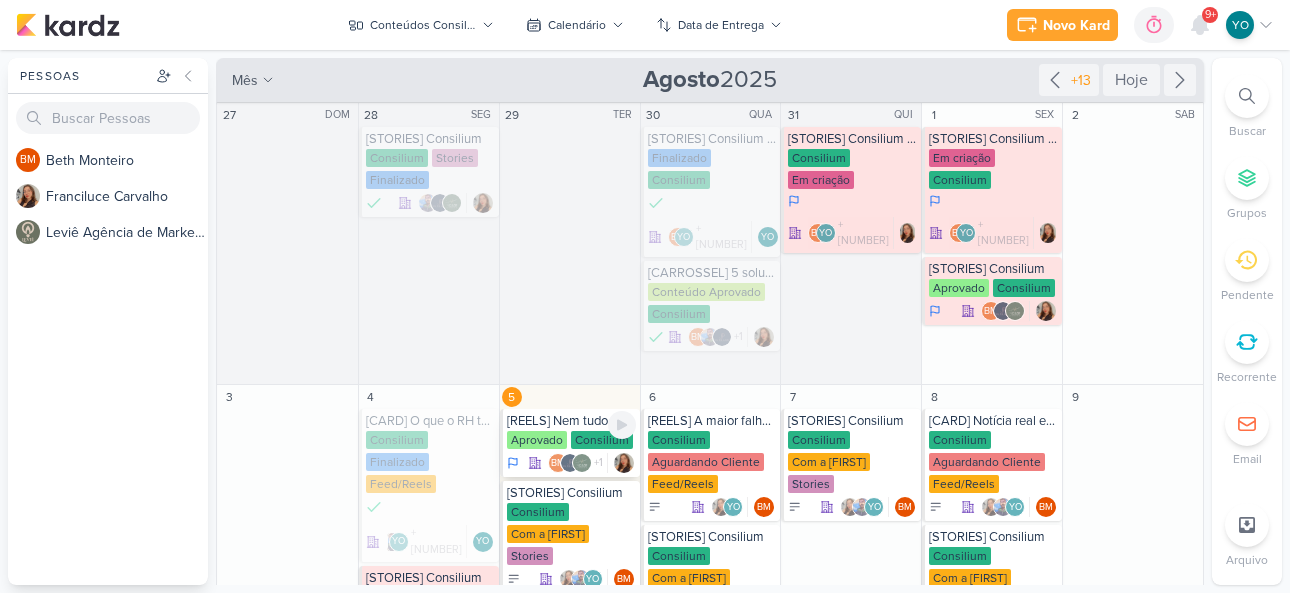 click on "Consilium" at bounding box center (602, 440) 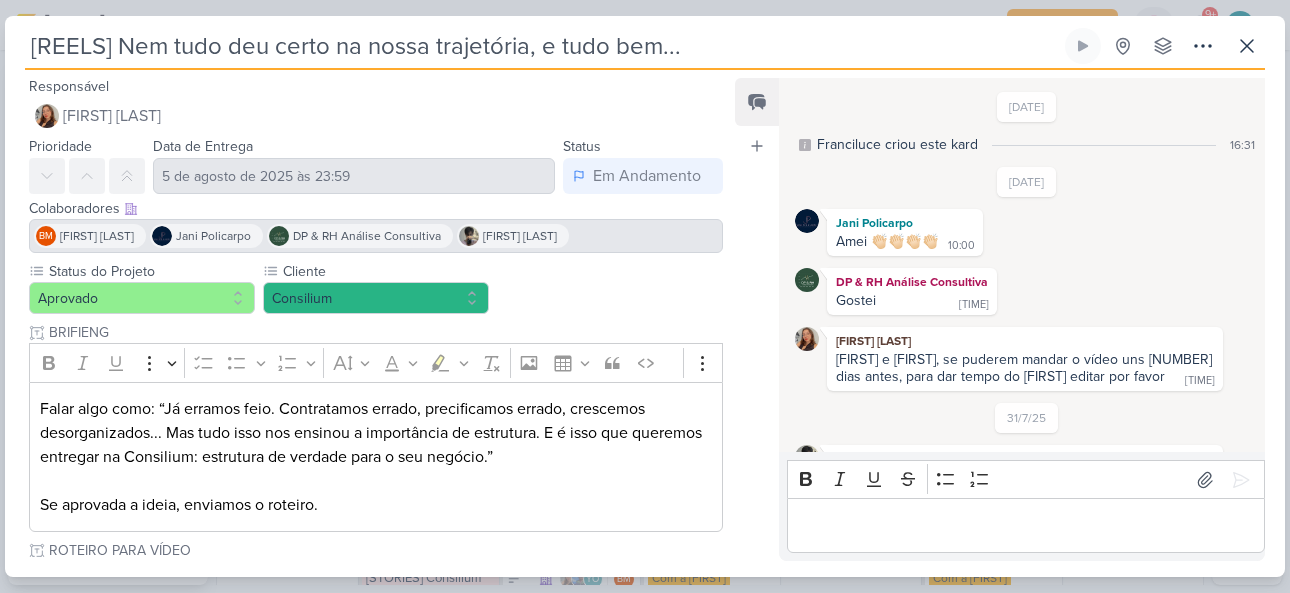 scroll, scrollTop: 168, scrollLeft: 0, axis: vertical 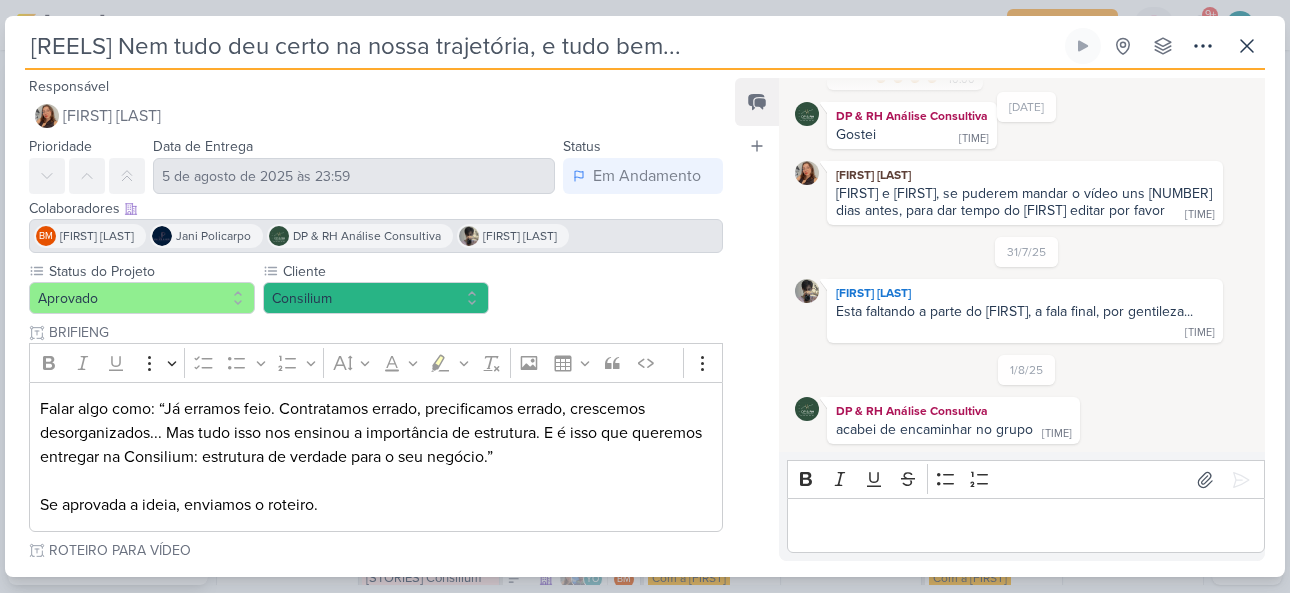 click at bounding box center [1026, 525] 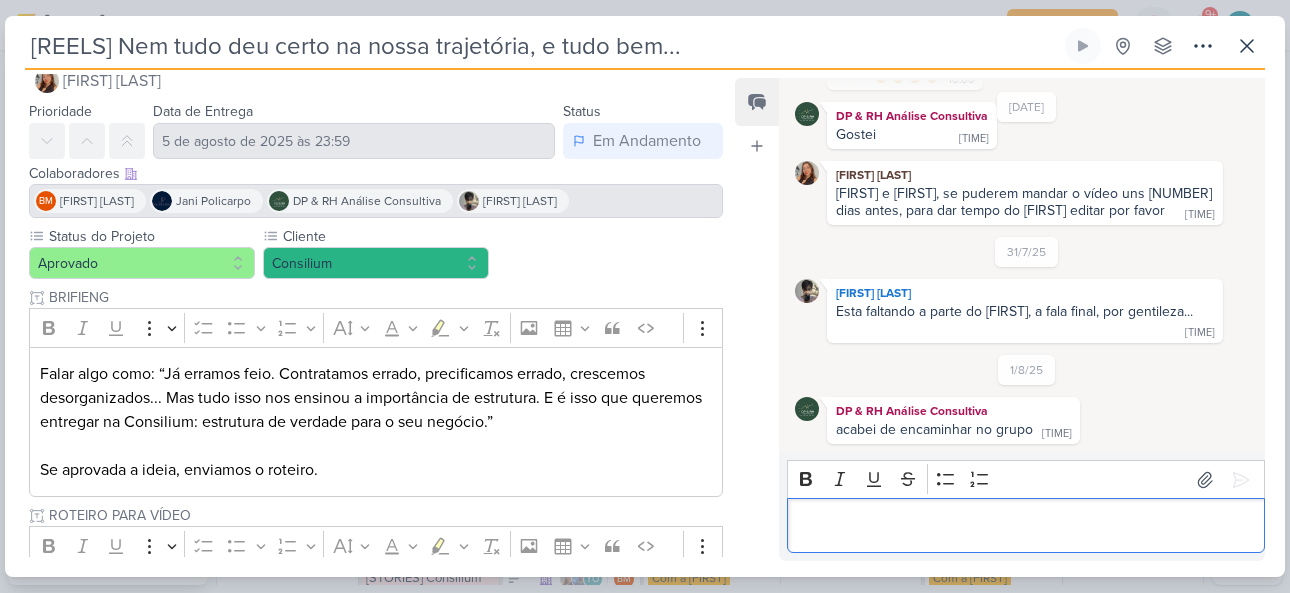scroll, scrollTop: 0, scrollLeft: 0, axis: both 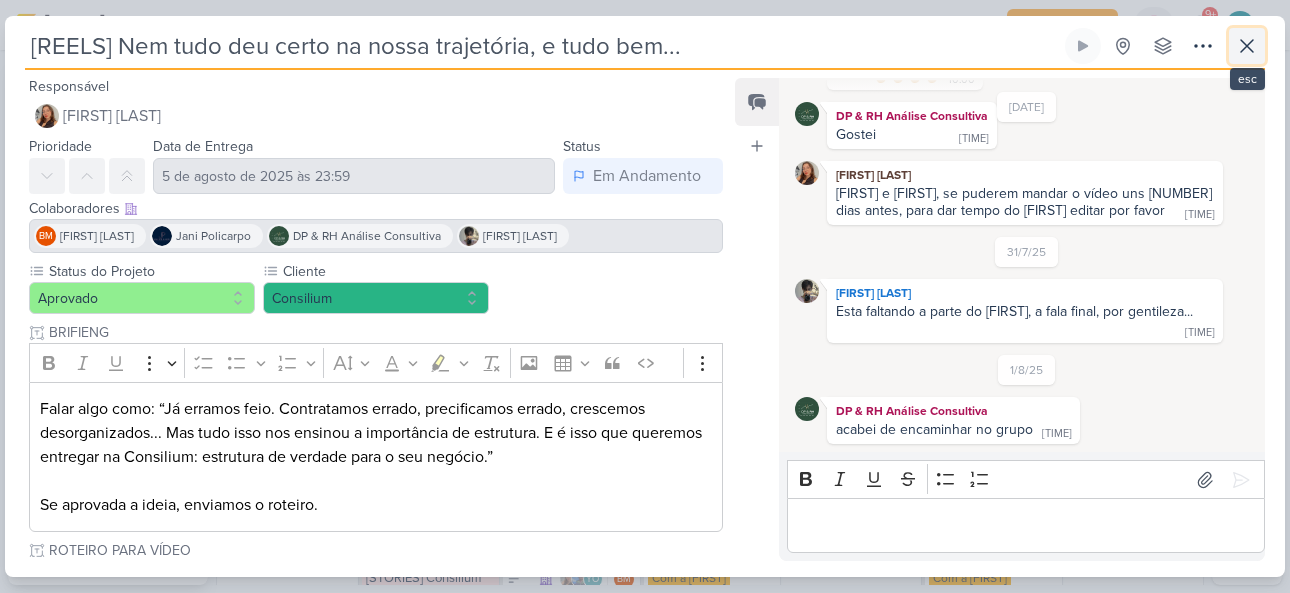 click 